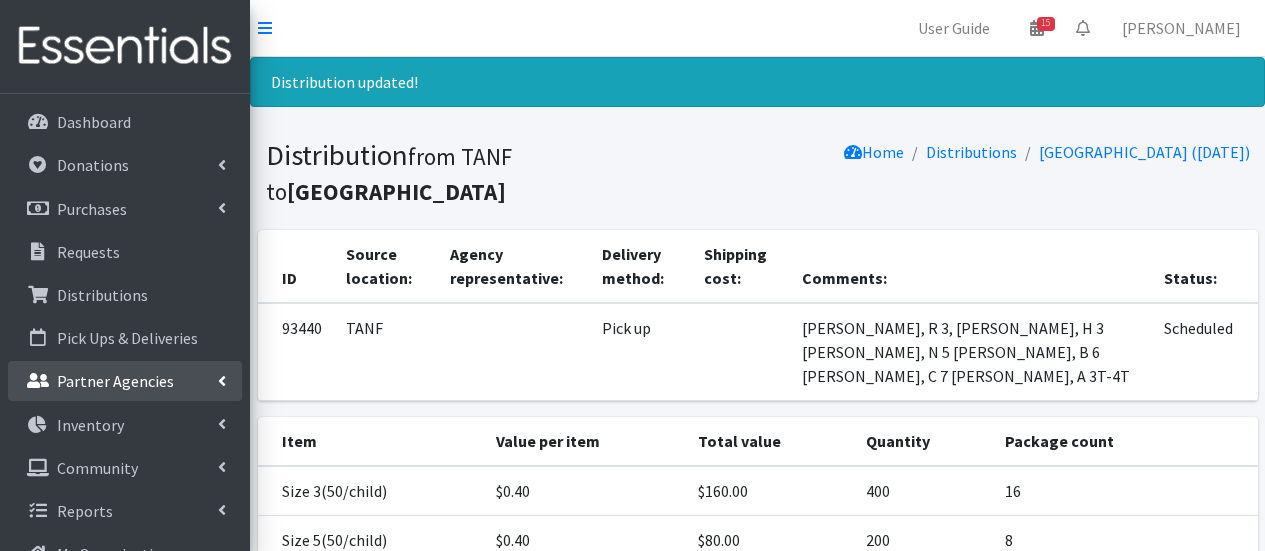 scroll, scrollTop: 0, scrollLeft: 0, axis: both 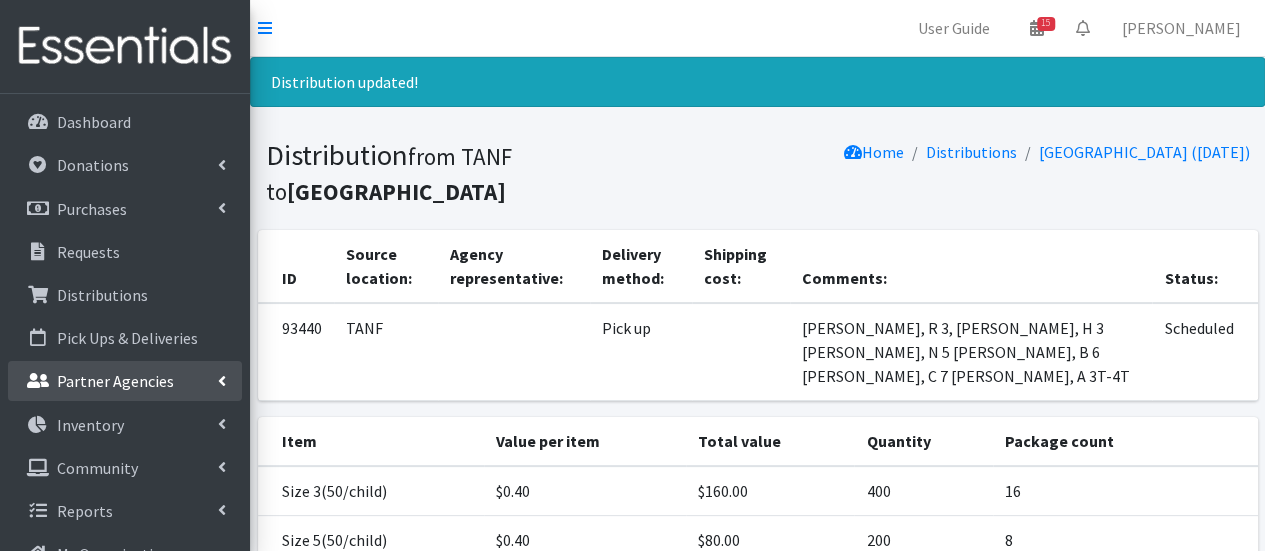 click on "Partner Agencies" at bounding box center (115, 381) 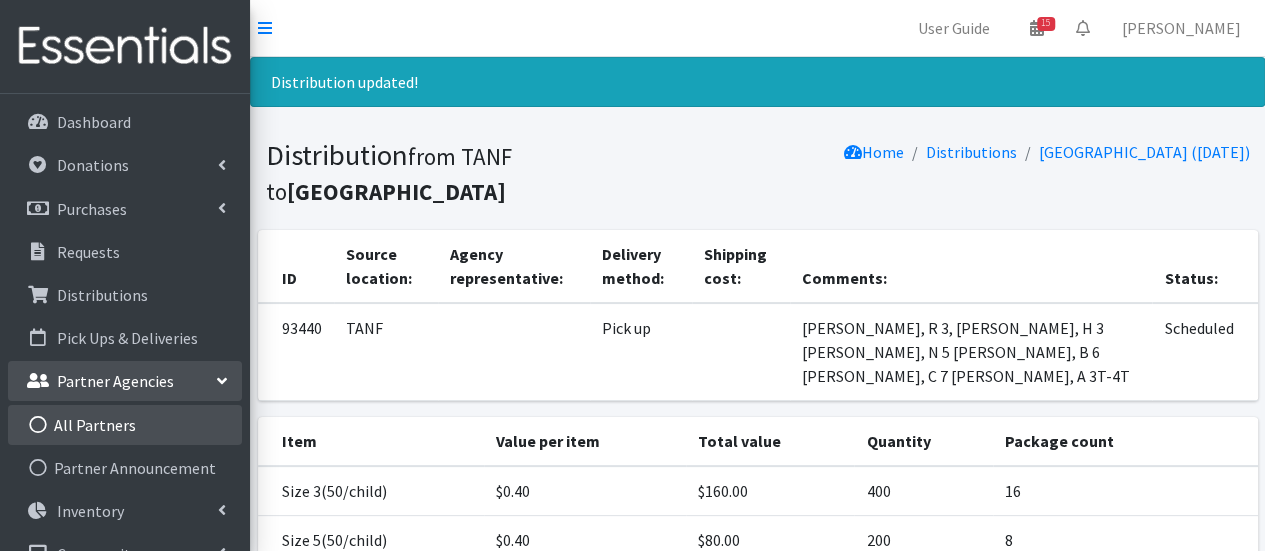click on "All Partners" at bounding box center (125, 425) 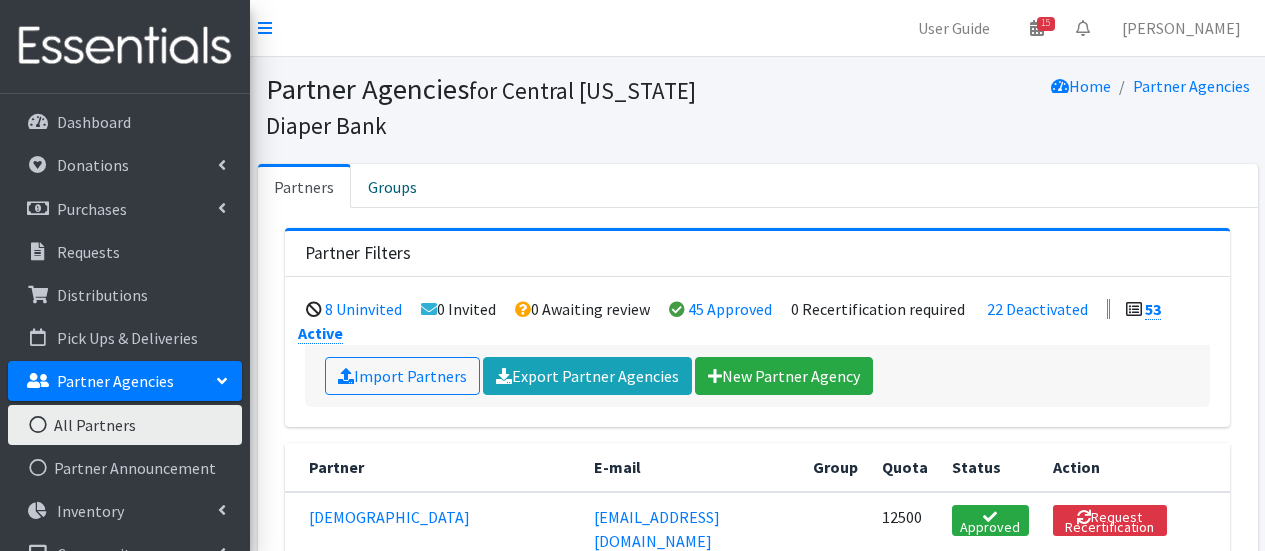 scroll, scrollTop: 0, scrollLeft: 0, axis: both 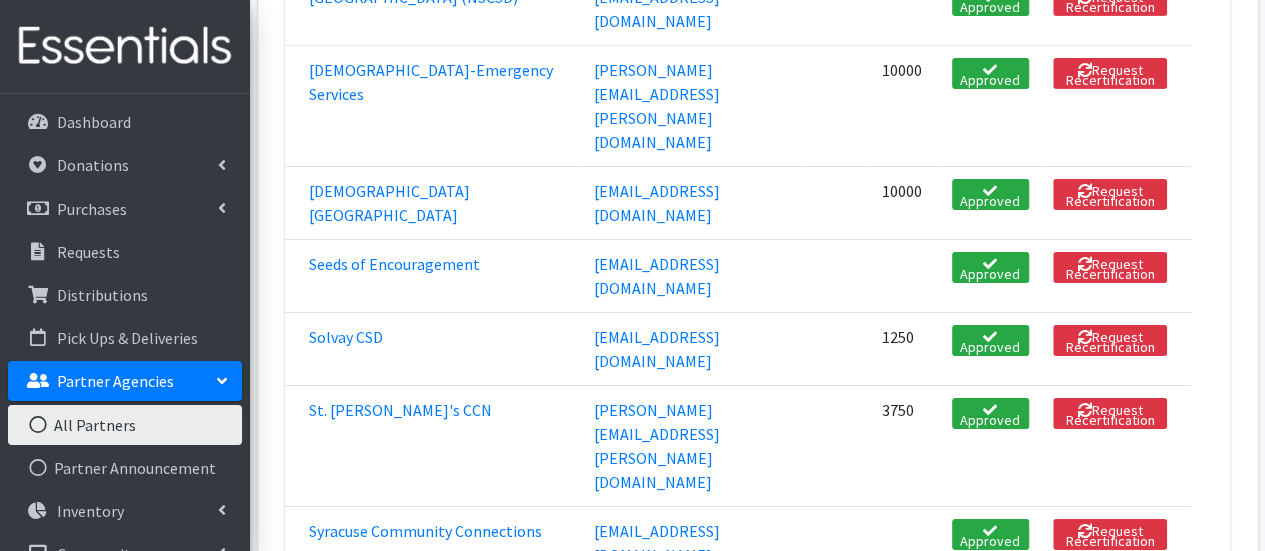 click on "Upstate Family & Preventative Medicine - [PERSON_NAME]" at bounding box center (413, 1223) 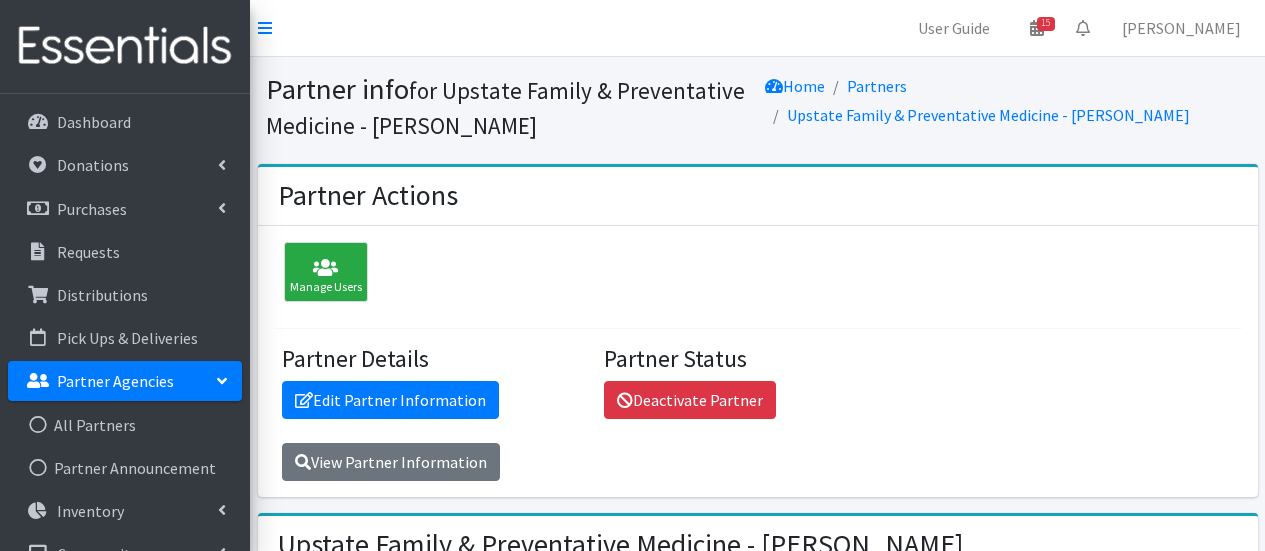 scroll, scrollTop: 0, scrollLeft: 0, axis: both 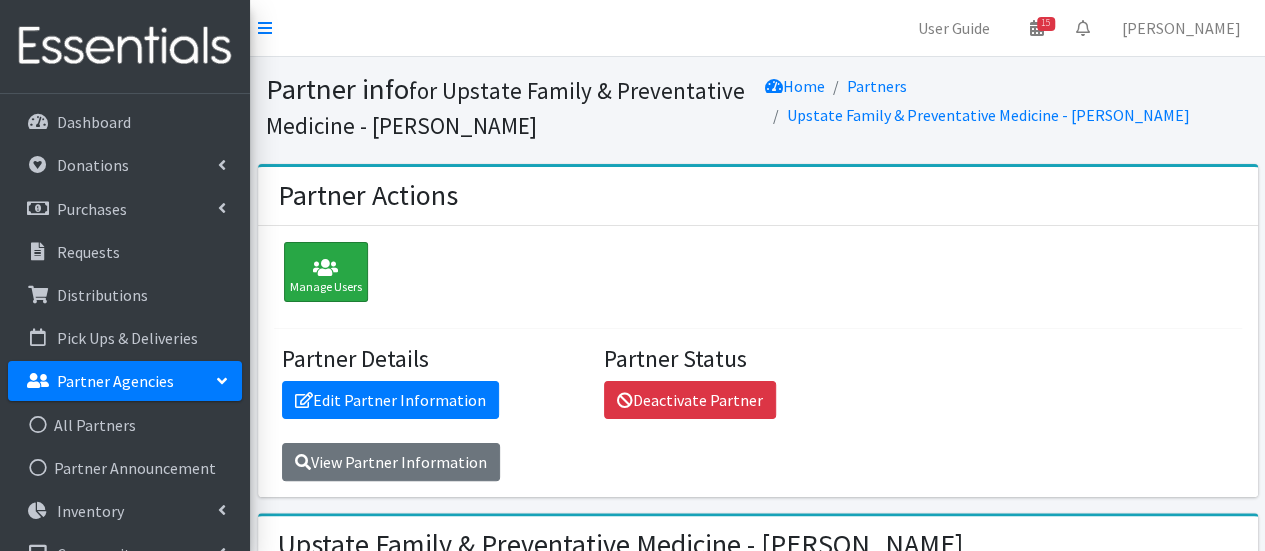 click on "Manage Users" at bounding box center (326, 272) 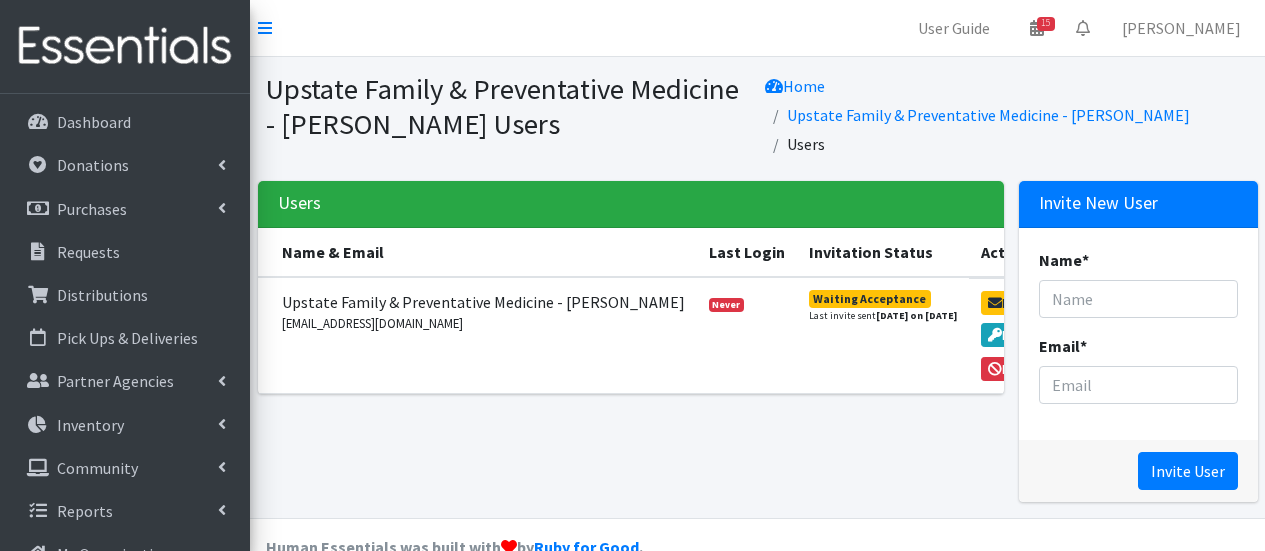 scroll, scrollTop: 0, scrollLeft: 0, axis: both 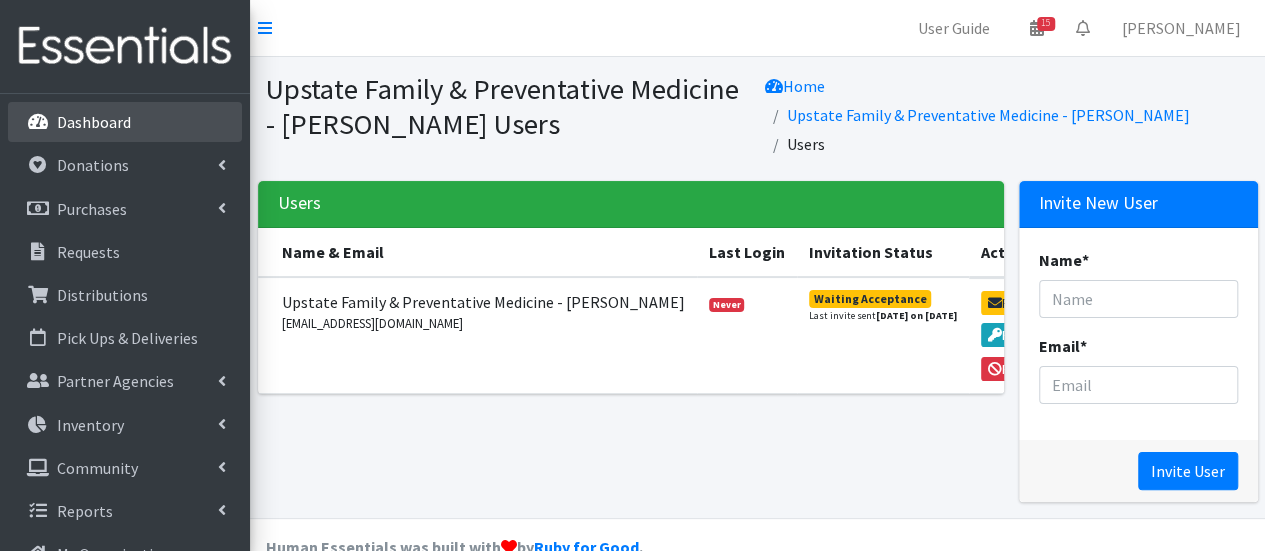 click on "Dashboard" at bounding box center (125, 122) 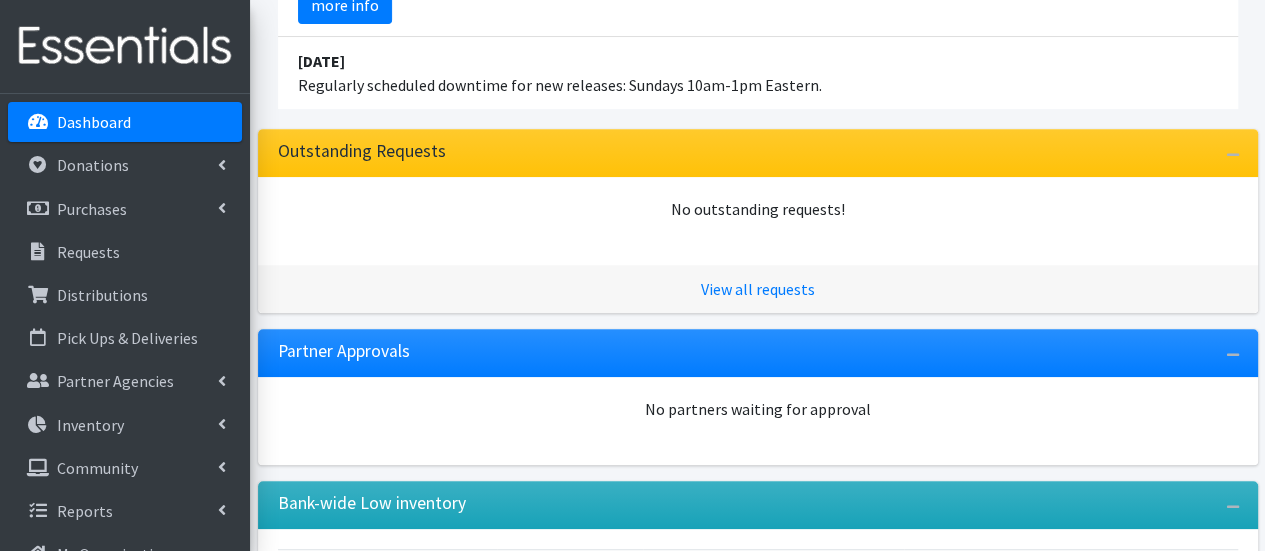 scroll, scrollTop: 360, scrollLeft: 0, axis: vertical 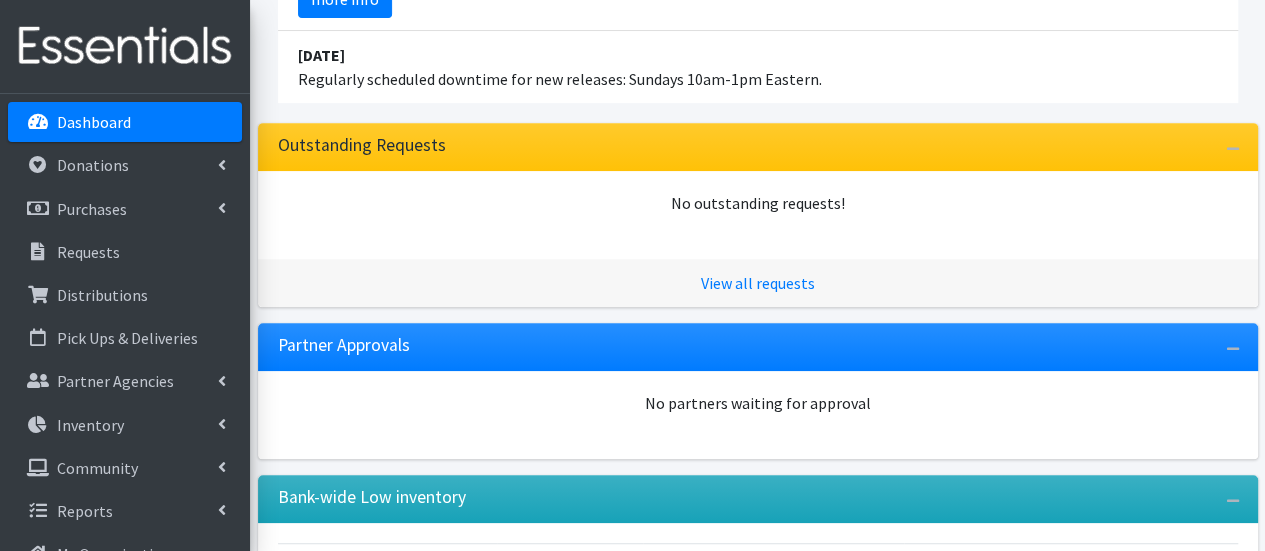 click on "Dashboard" at bounding box center (94, 122) 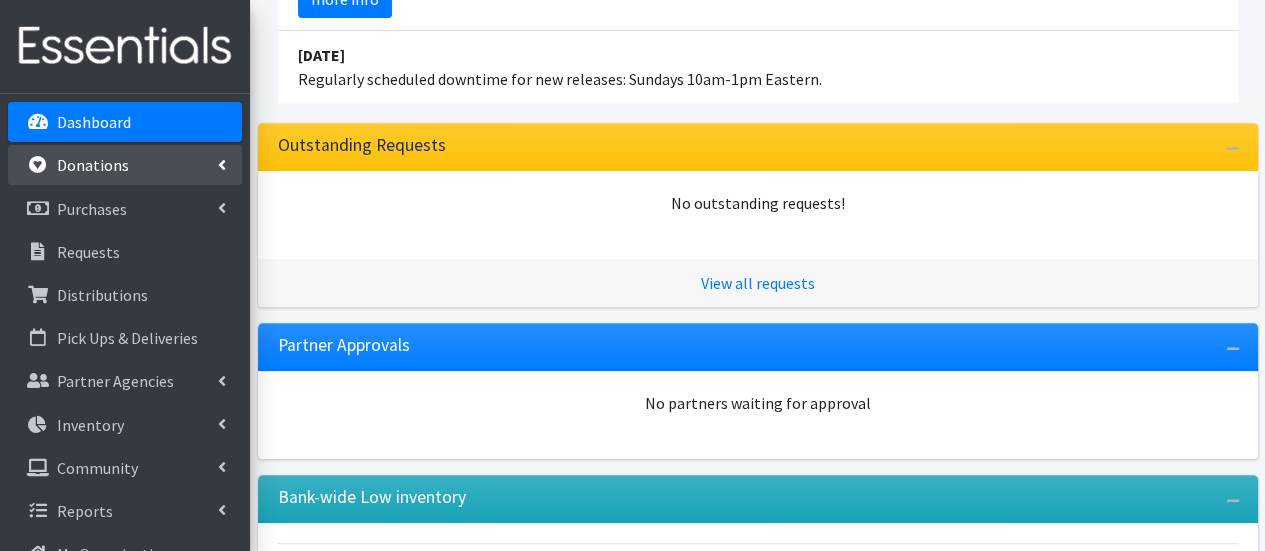 click on "Donations" at bounding box center [125, 165] 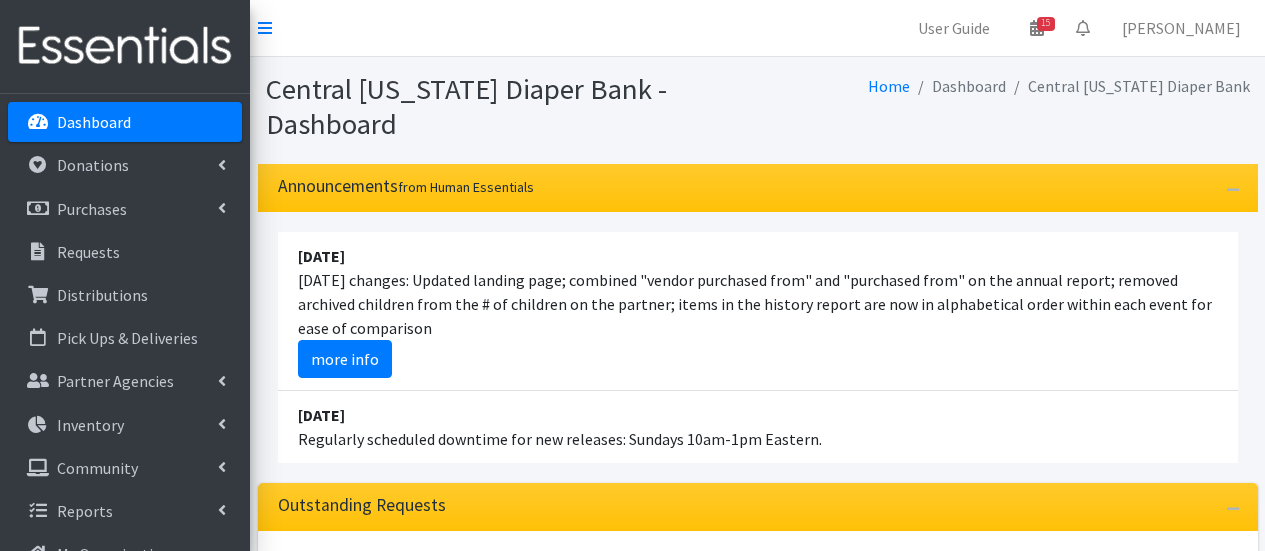 scroll, scrollTop: 0, scrollLeft: 0, axis: both 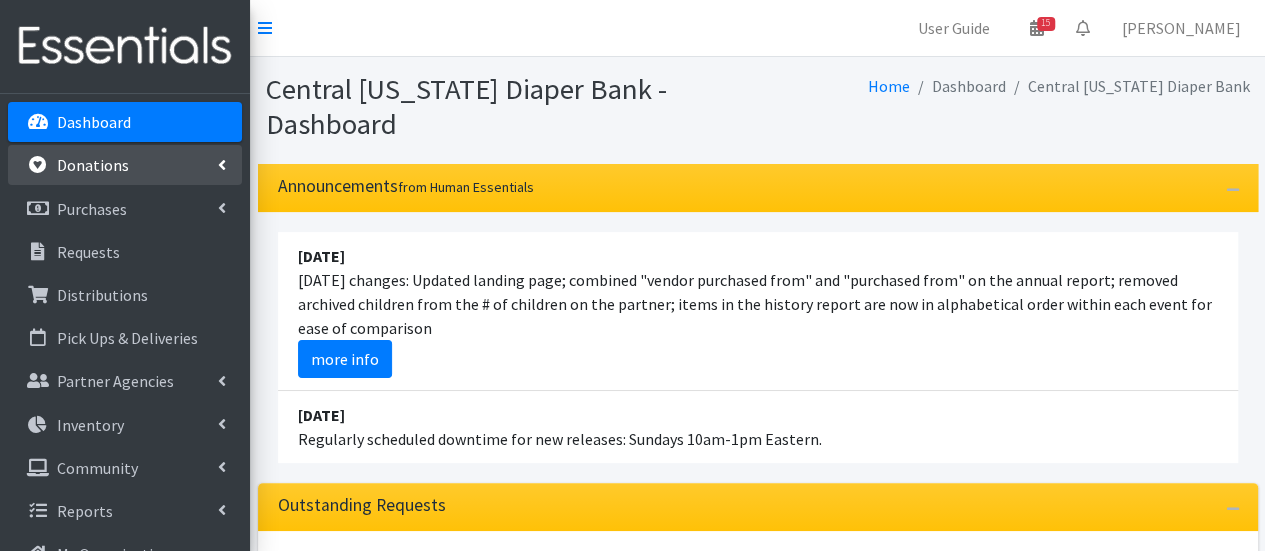 click on "Donations" at bounding box center [125, 165] 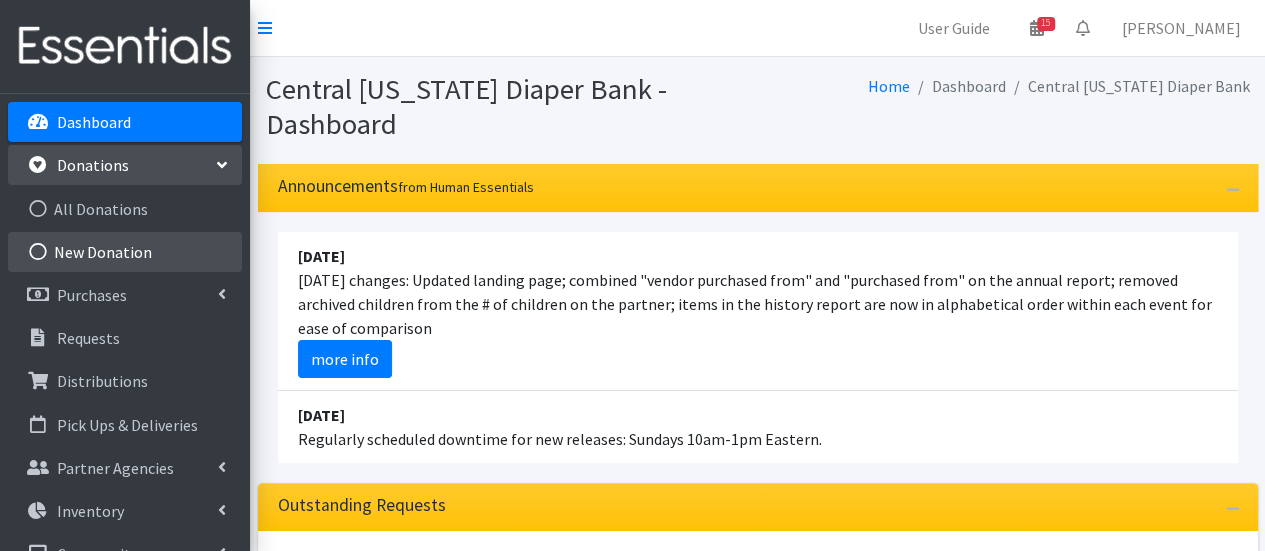 click on "New Donation" at bounding box center (125, 252) 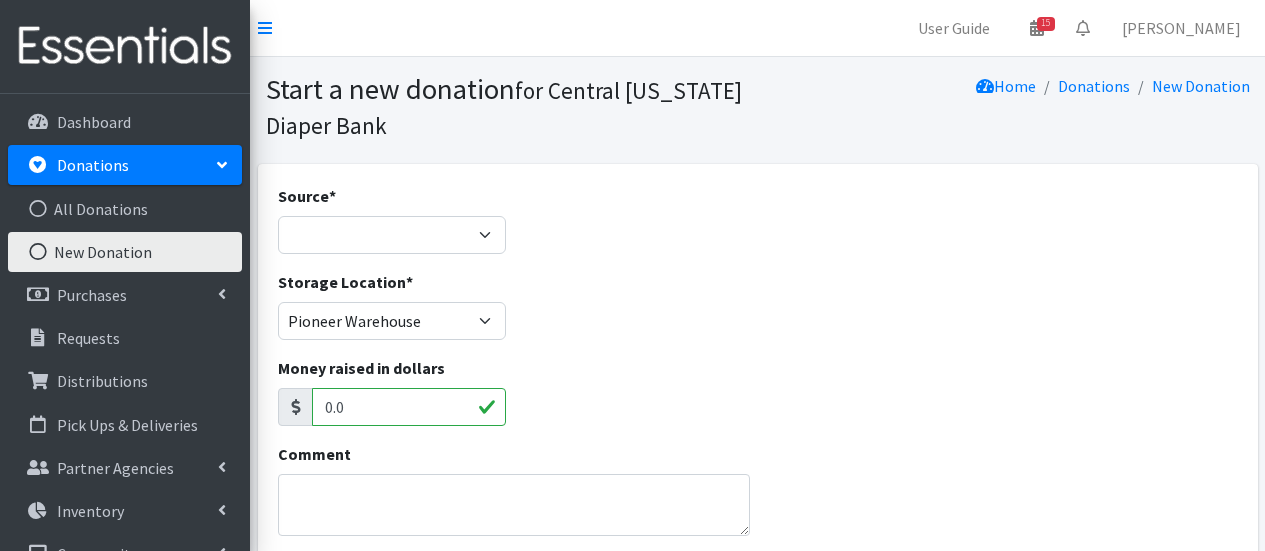 scroll, scrollTop: 0, scrollLeft: 0, axis: both 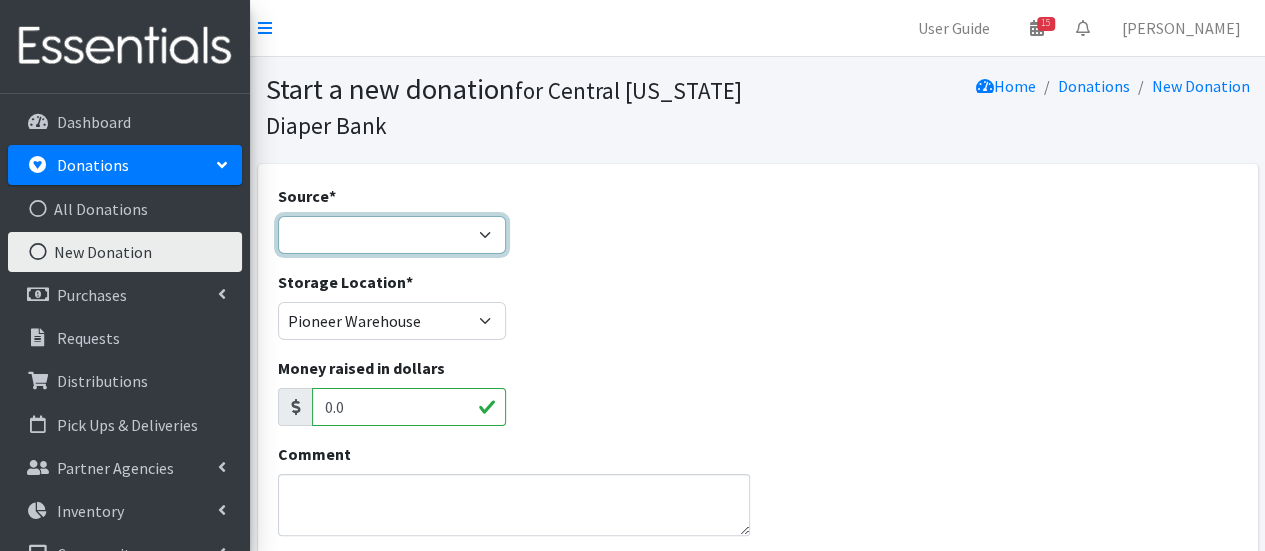 click on "Product Drive
Manufacturer
Donation Site
Misc. Donation" at bounding box center [392, 235] 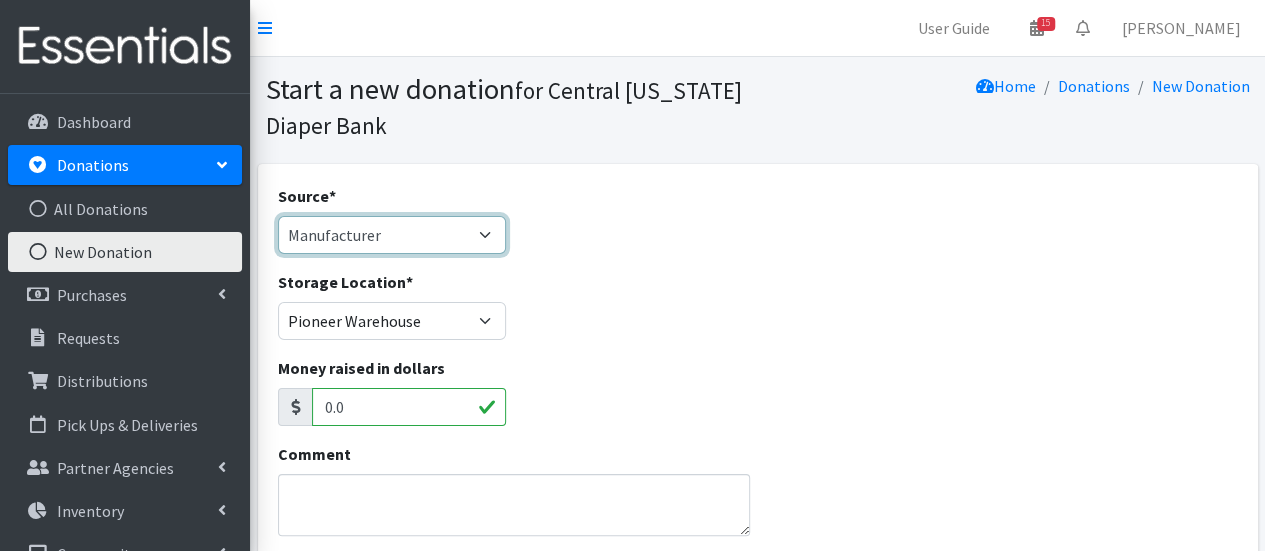 click on "Product Drive
Manufacturer
Donation Site
Misc. Donation" at bounding box center (392, 235) 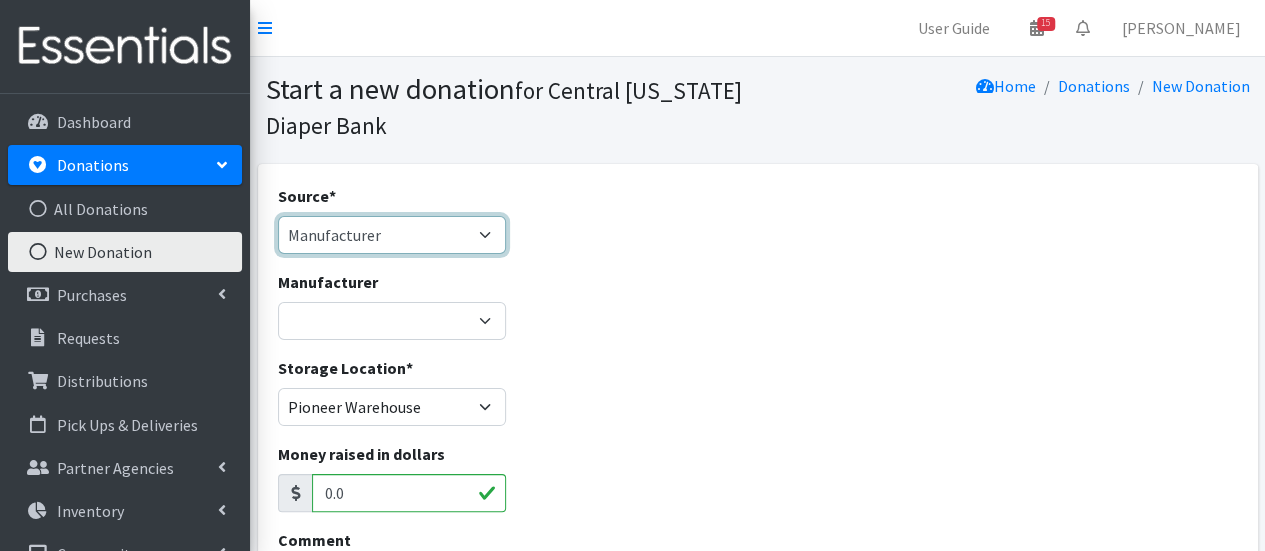 drag, startPoint x: 451, startPoint y: 235, endPoint x: 449, endPoint y: 250, distance: 15.132746 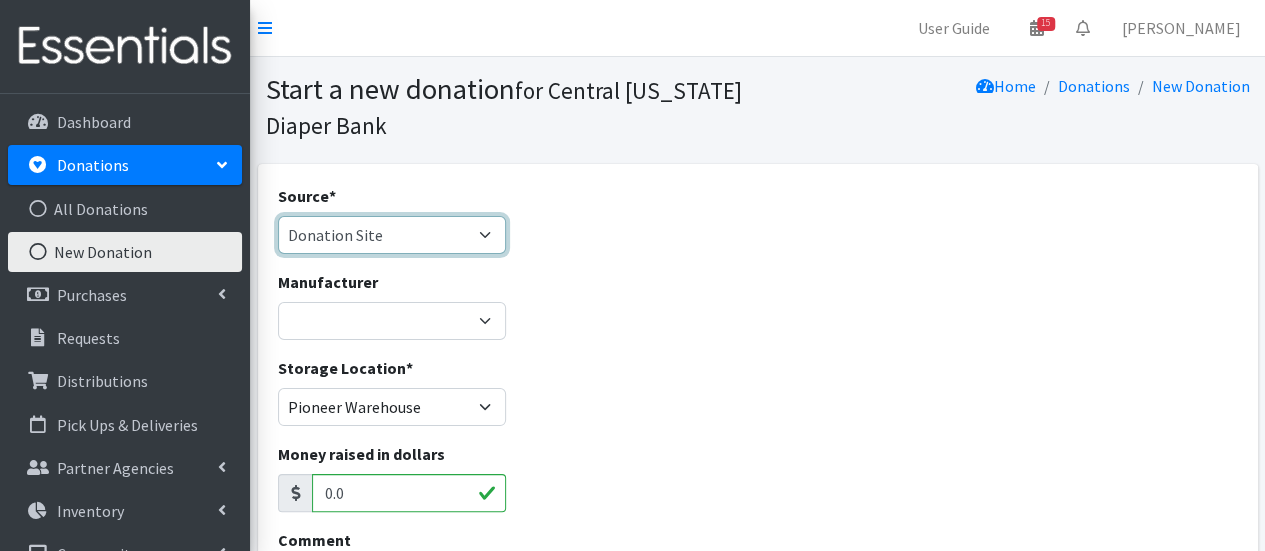click on "Product Drive
Manufacturer
Donation Site
Misc. Donation" at bounding box center [392, 235] 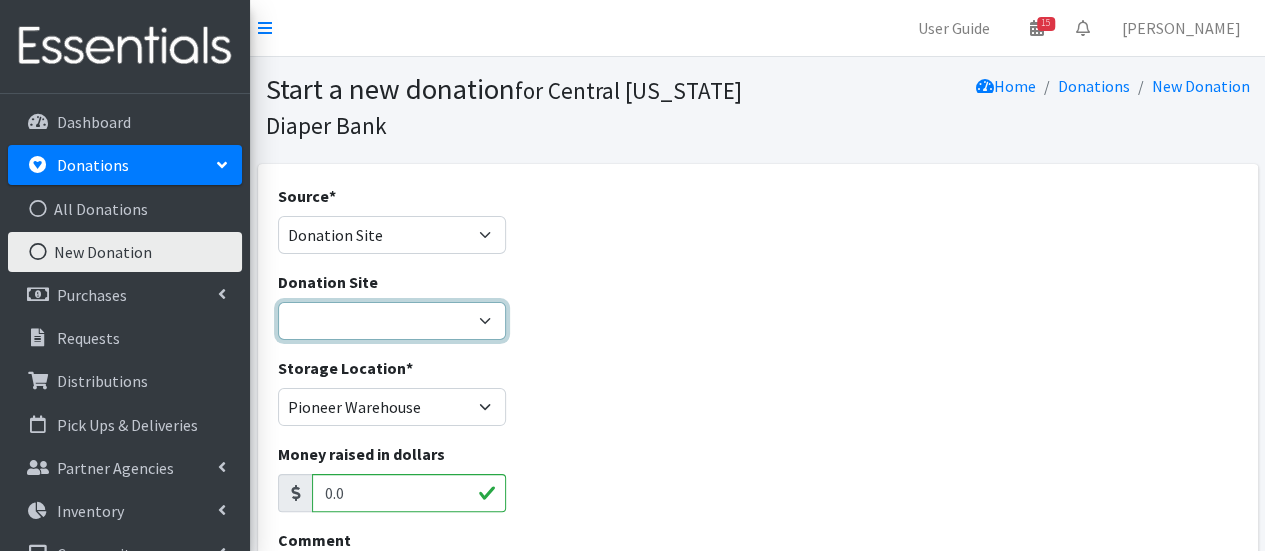 click on "Cicero Library
CNYDB Donation Bin
Community Library of DeWitt and Jamesville
Fayetteville Free Library
Huggies Truckload Donation
Inventory On-hand
Kukenberger Chiropractic
Liverpool Public Library
Manlius Library
Marcellus Free Library
North Syracuse Library
Once Upon a Child
Skaneateles Library
Westside Nursery School
Wish List Items Received" at bounding box center (392, 321) 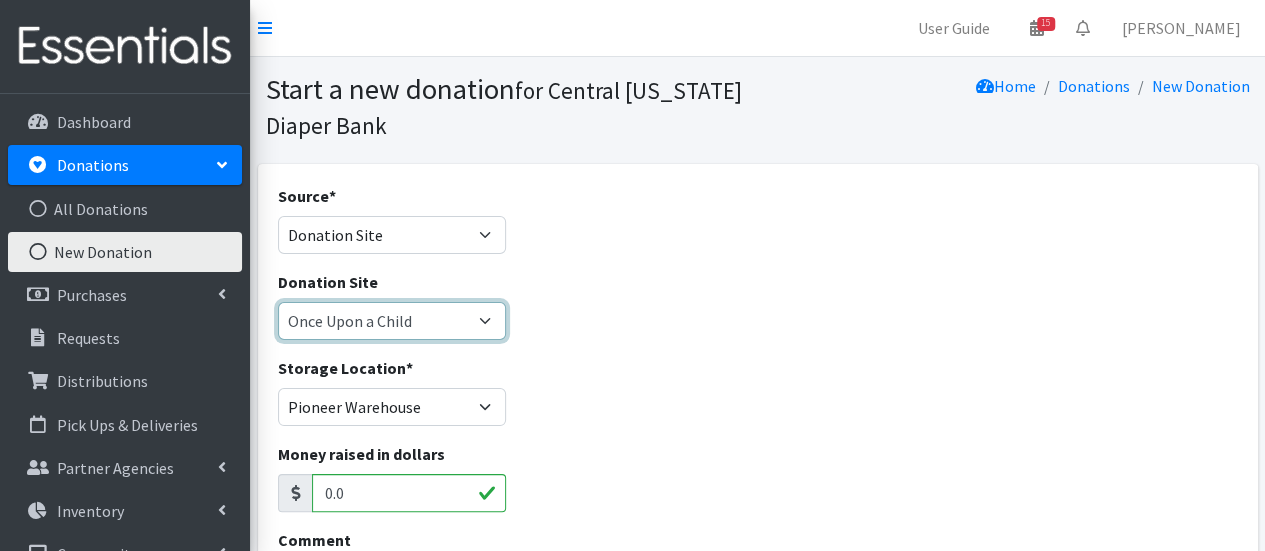 click on "Cicero Library
CNYDB Donation Bin
Community Library of DeWitt and Jamesville
Fayetteville Free Library
Huggies Truckload Donation
Inventory On-hand
Kukenberger Chiropractic
Liverpool Public Library
Manlius Library
Marcellus Free Library
North Syracuse Library
Once Upon a Child
Skaneateles Library
Westside Nursery School
Wish List Items Received" at bounding box center (392, 321) 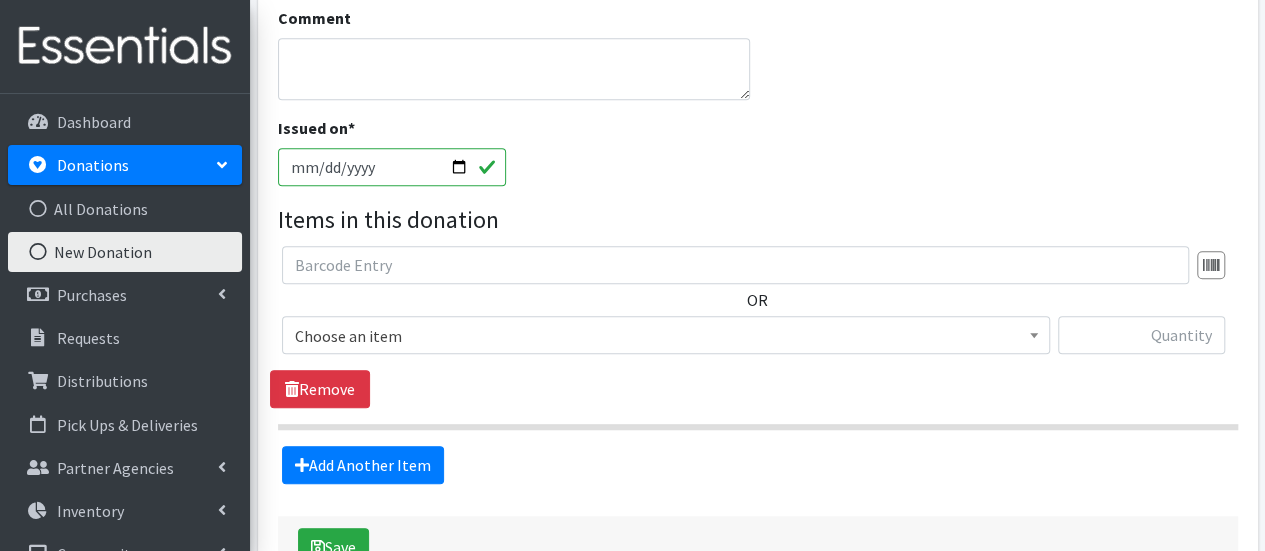 scroll, scrollTop: 530, scrollLeft: 0, axis: vertical 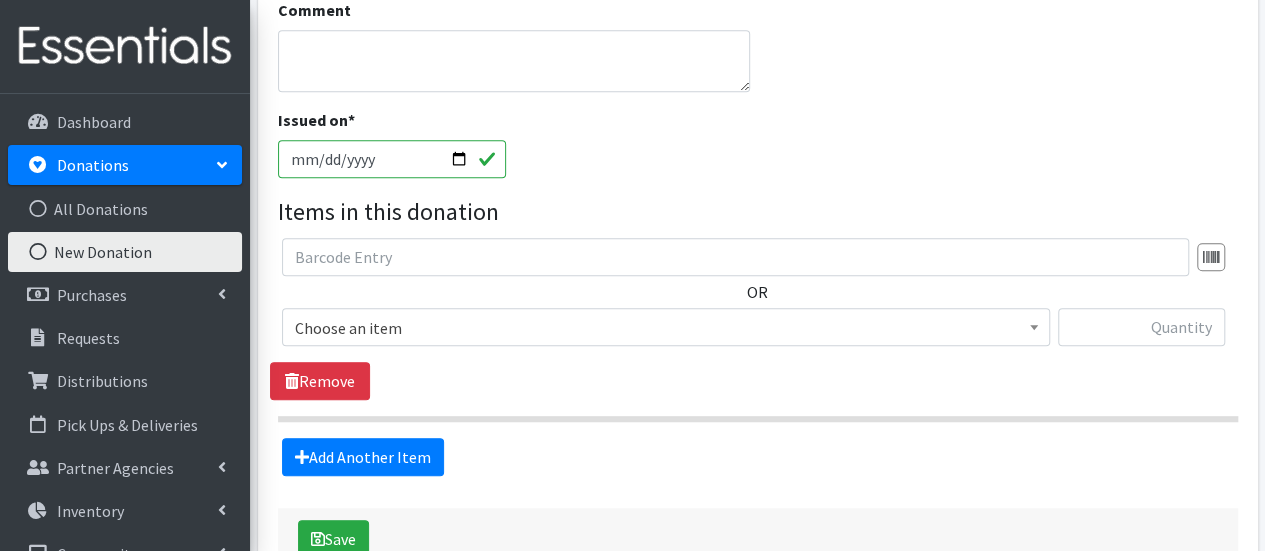 click on "Choose an item" at bounding box center (666, 328) 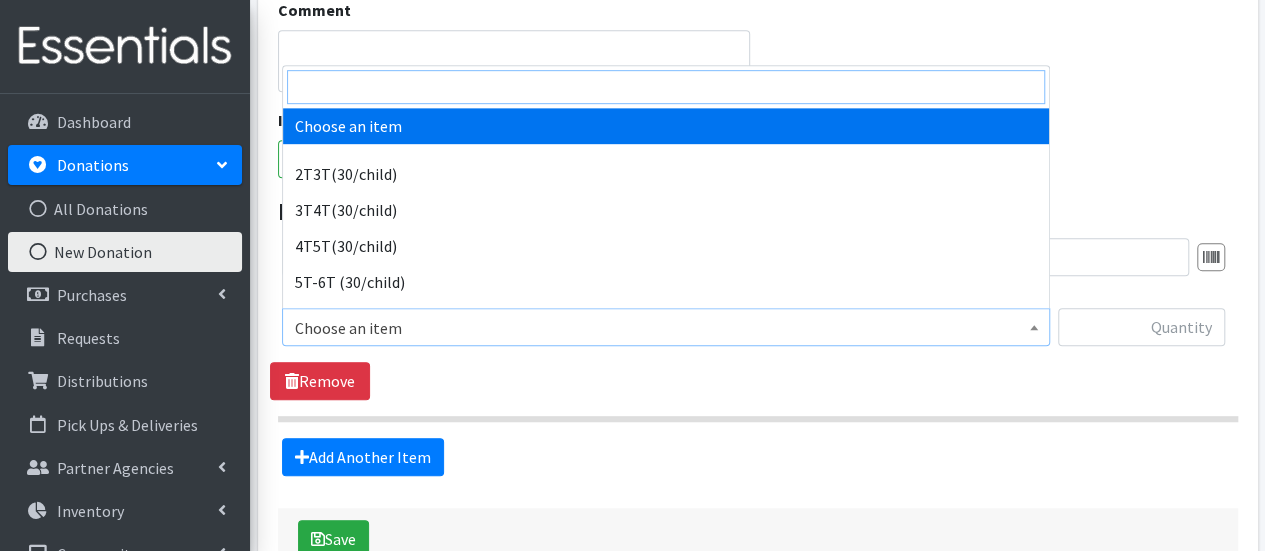 click at bounding box center [666, 87] 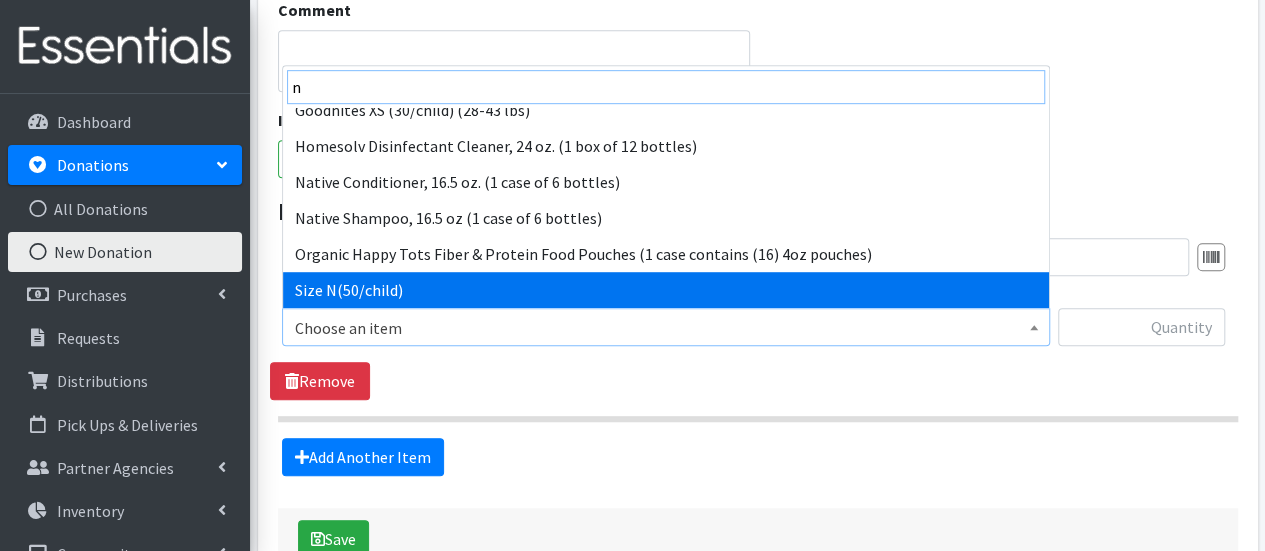 scroll, scrollTop: 412, scrollLeft: 0, axis: vertical 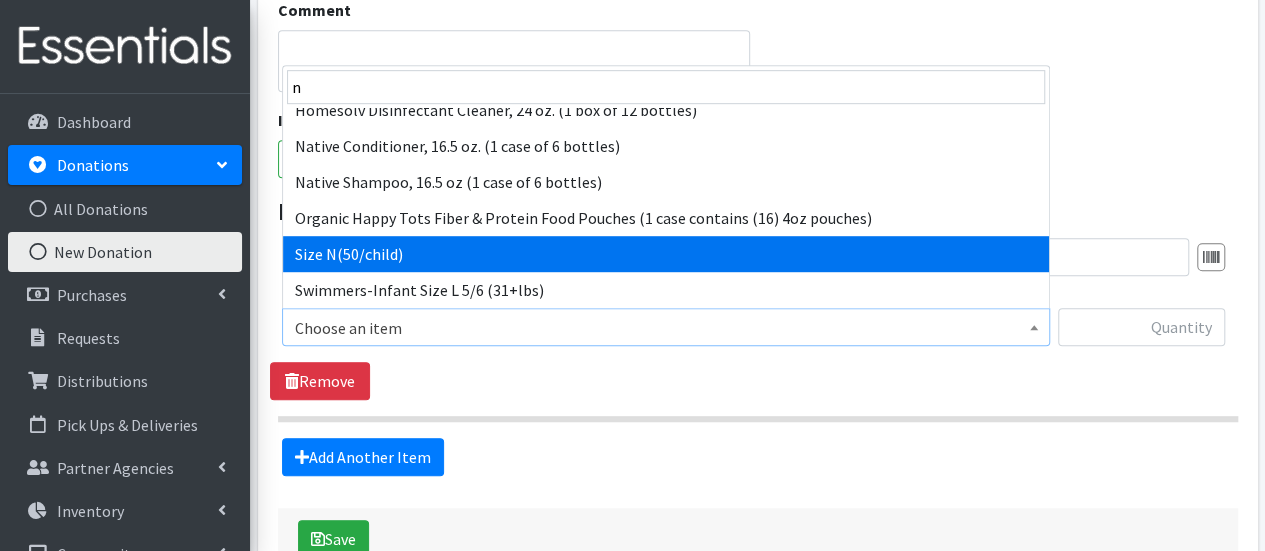 select on "961" 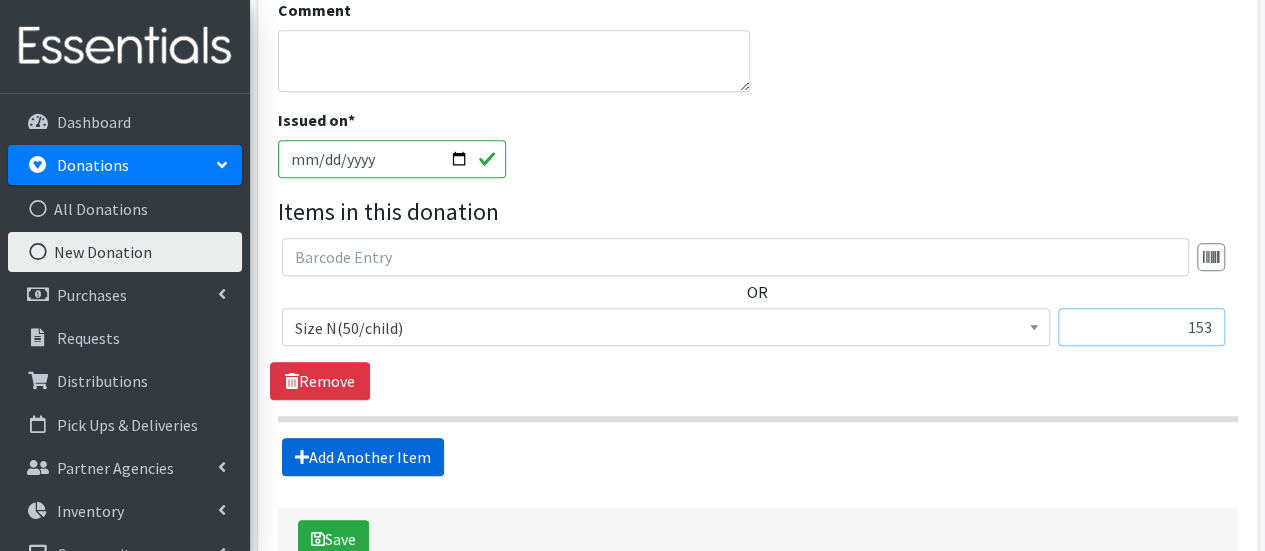 type on "153" 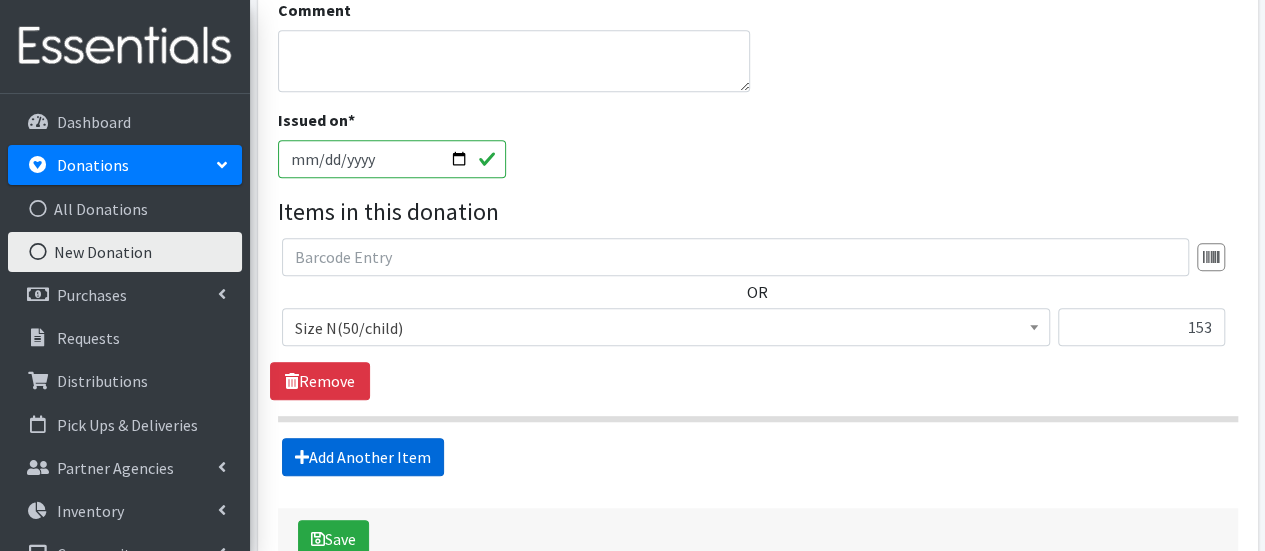 click on "Add Another Item" at bounding box center [363, 457] 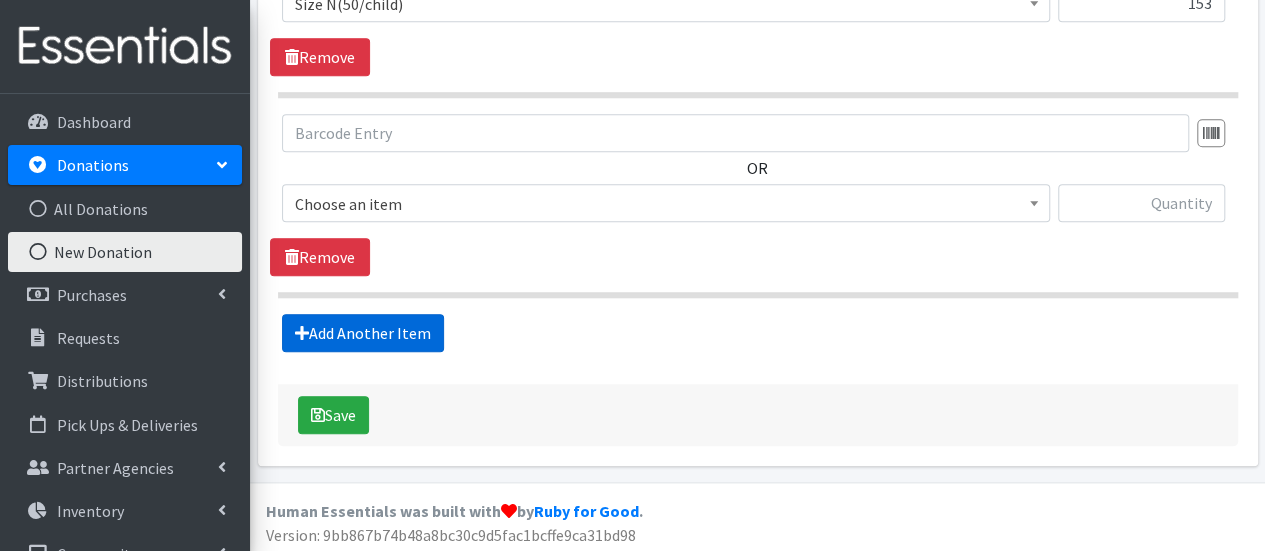 scroll, scrollTop: 856, scrollLeft: 0, axis: vertical 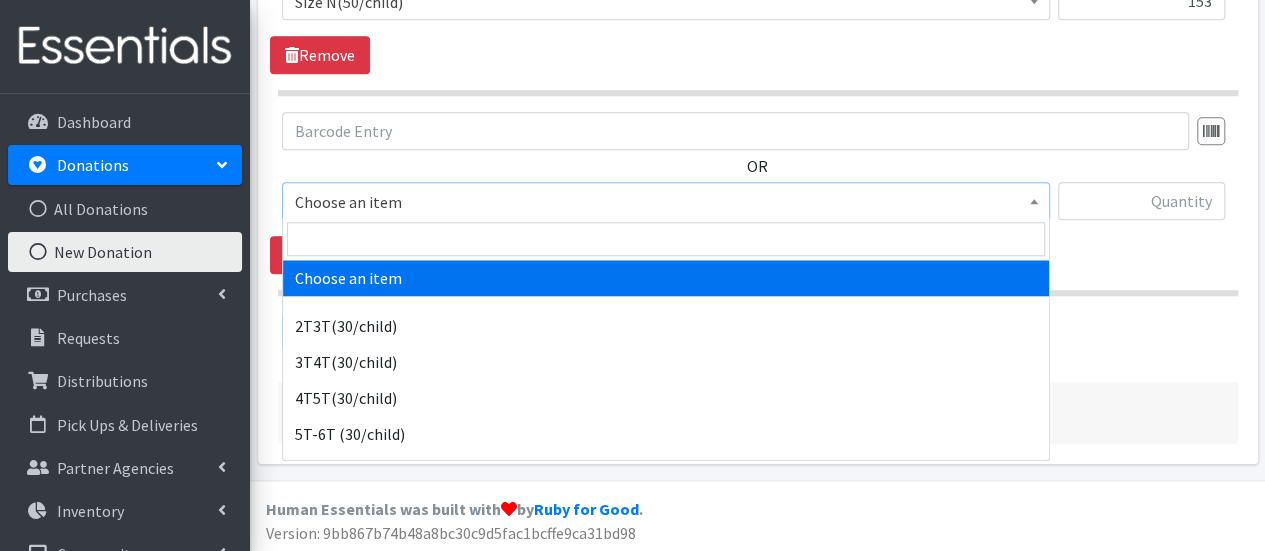 click on "Choose an item" at bounding box center [666, 202] 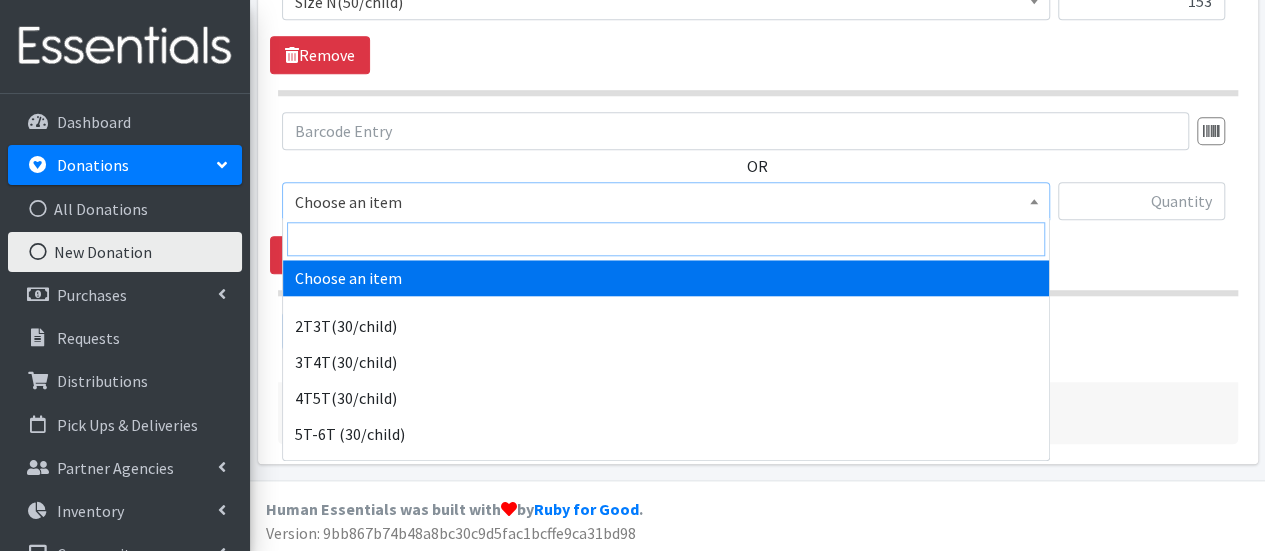 click at bounding box center (666, 239) 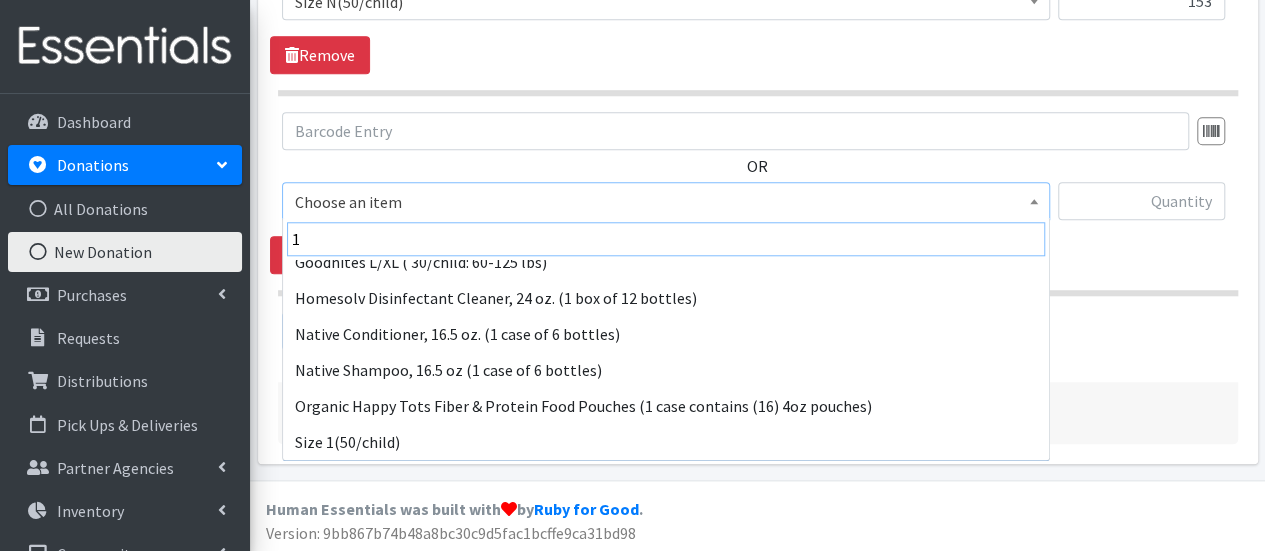 scroll, scrollTop: 160, scrollLeft: 0, axis: vertical 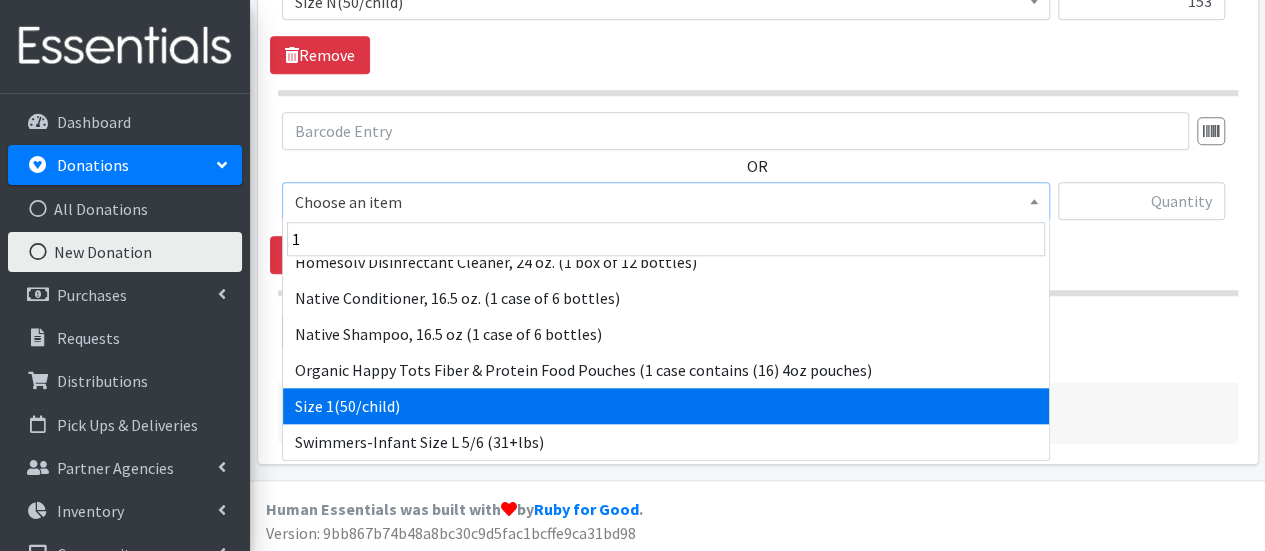 select on "950" 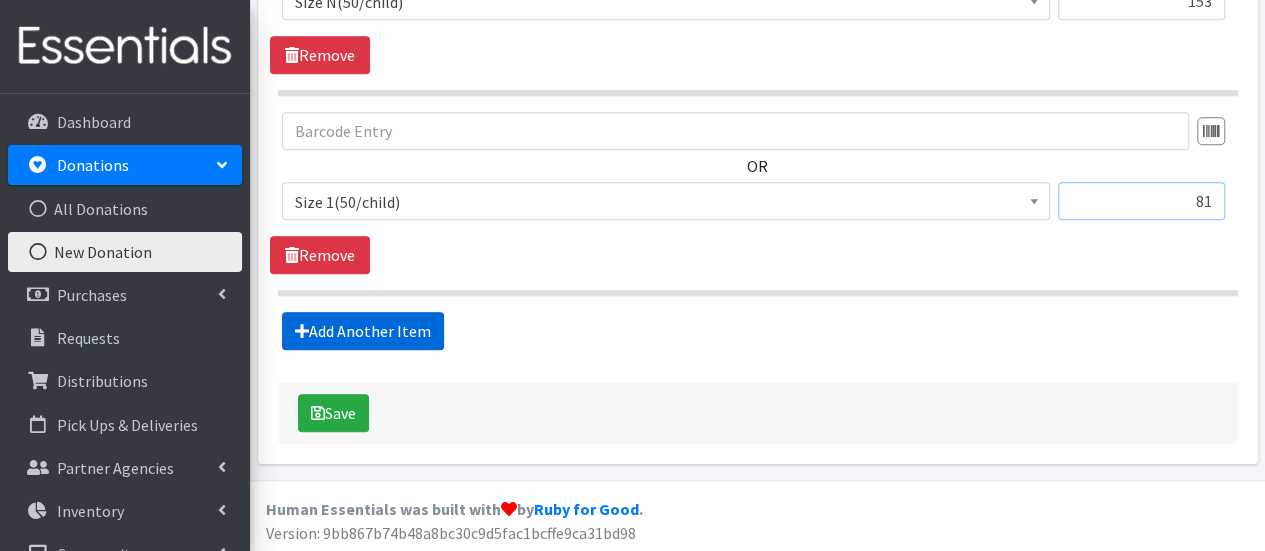 type on "81" 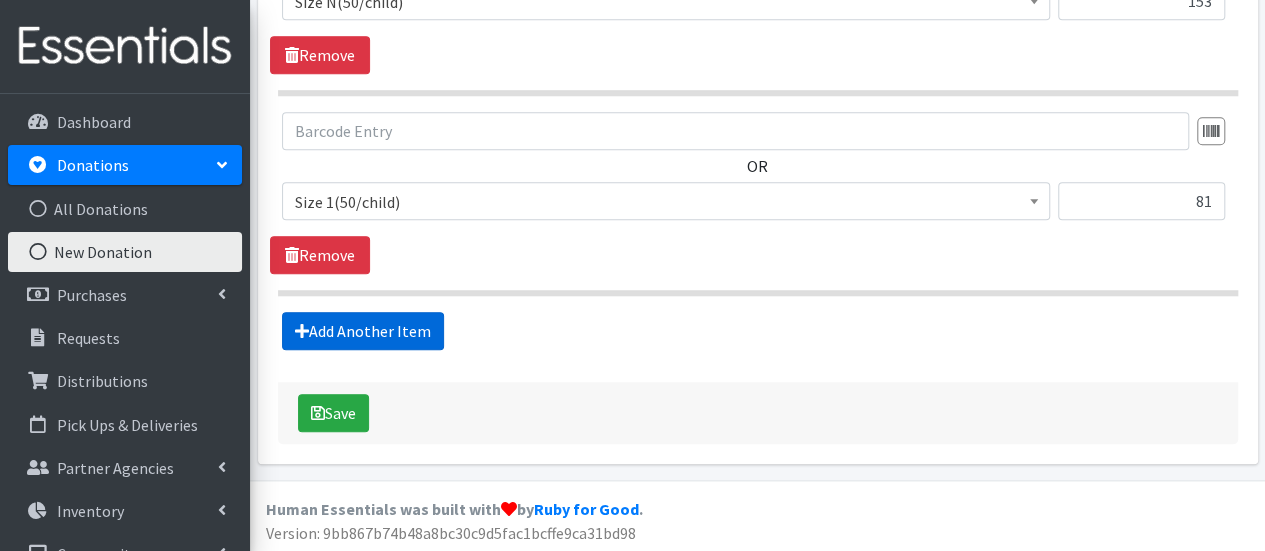 click at bounding box center (302, 331) 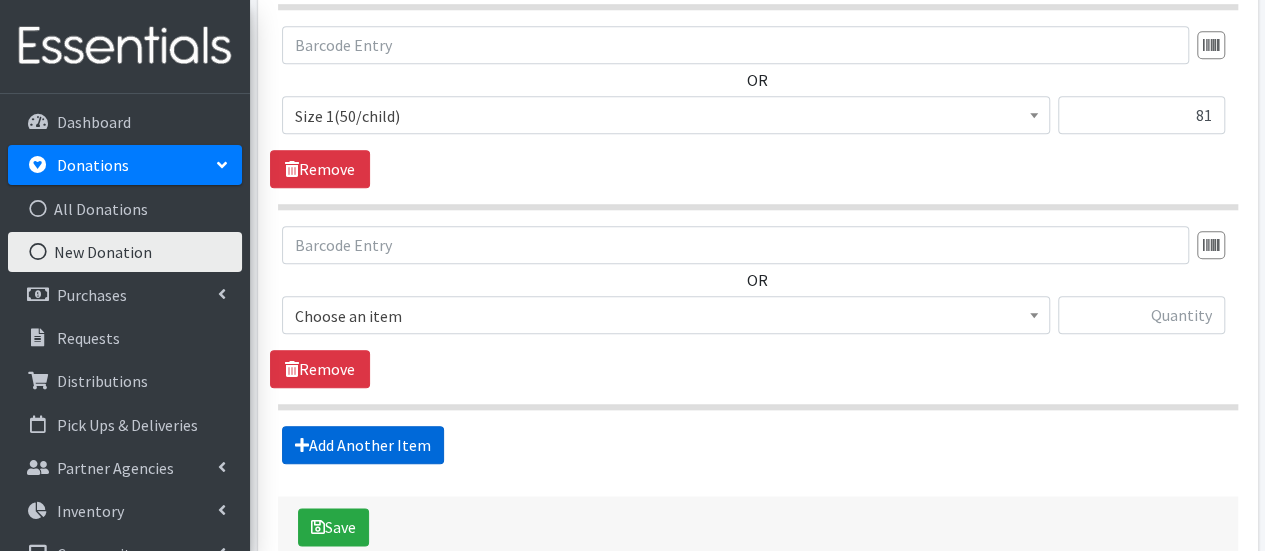 scroll, scrollTop: 1054, scrollLeft: 0, axis: vertical 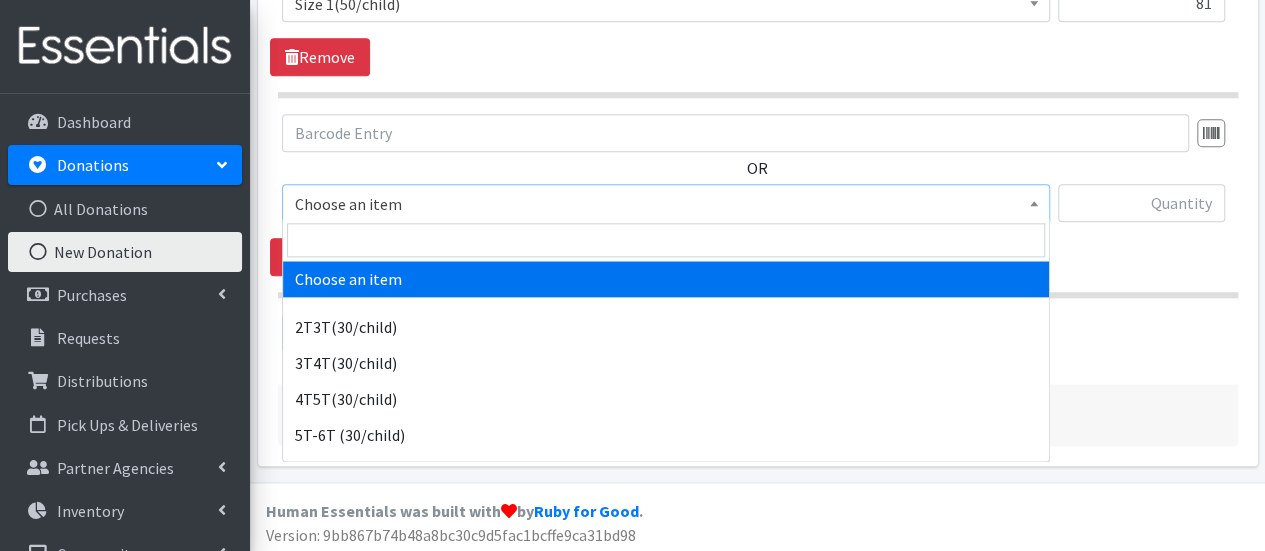click on "Choose an item" at bounding box center (666, 204) 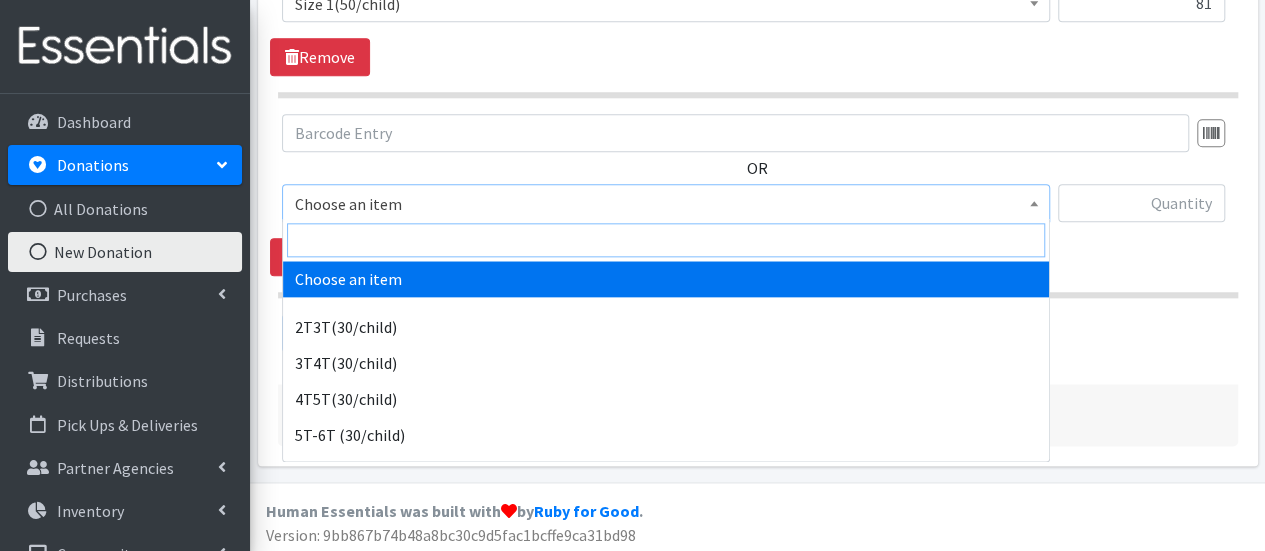 click at bounding box center (666, 240) 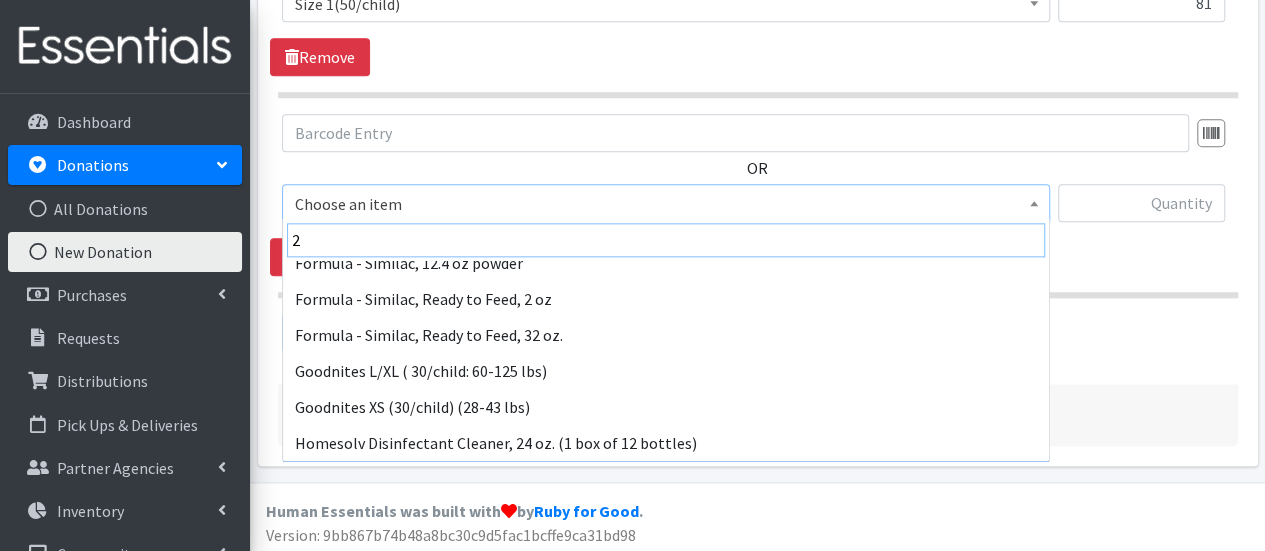 scroll, scrollTop: 196, scrollLeft: 0, axis: vertical 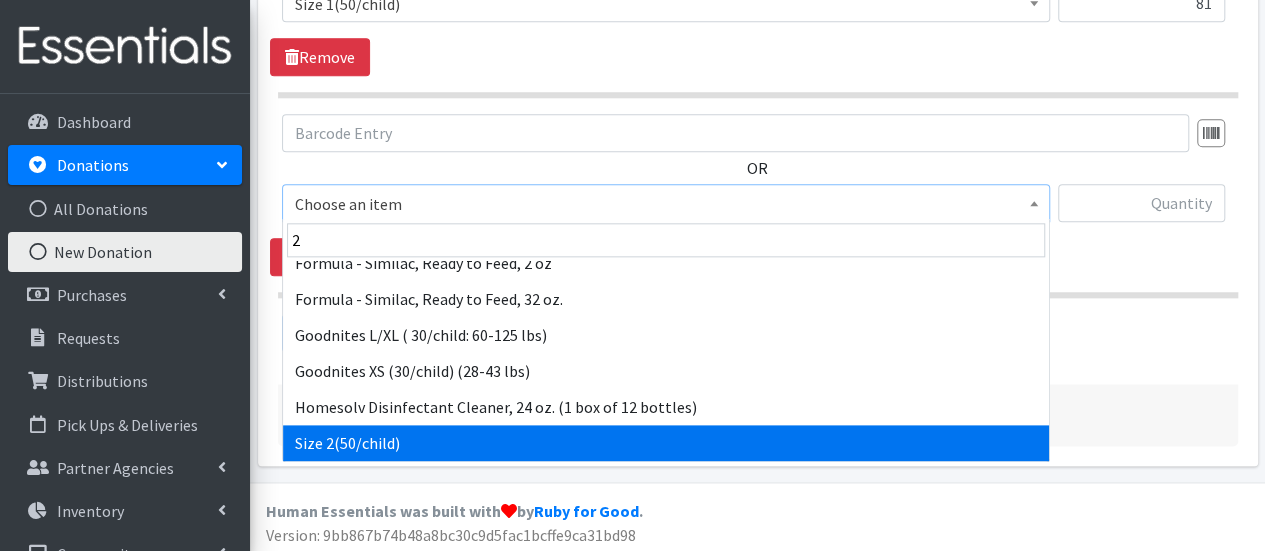 select on "951" 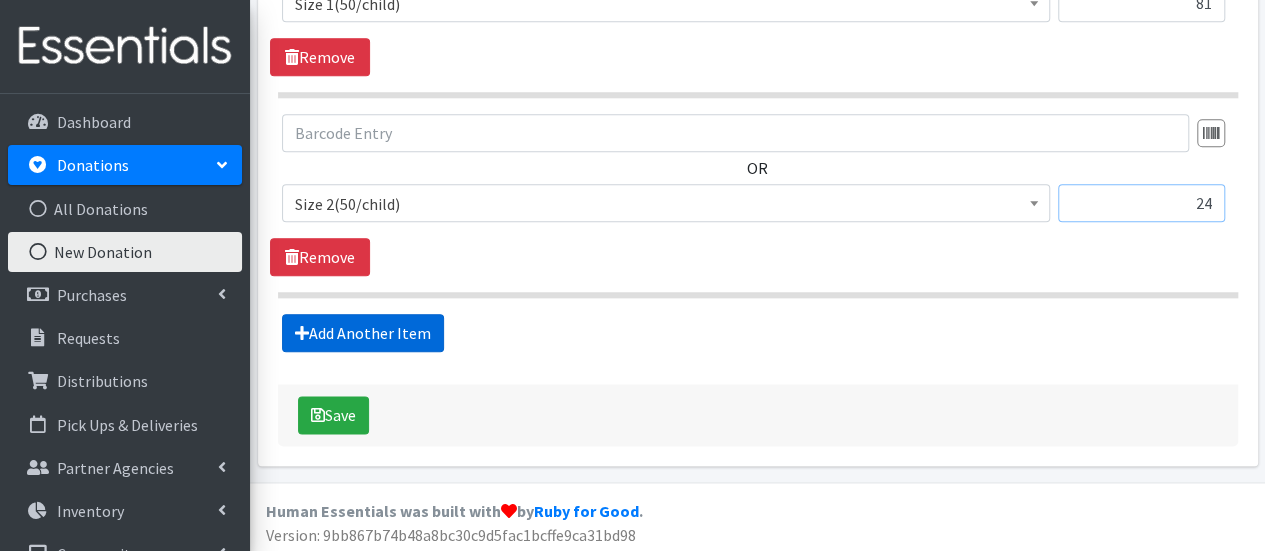 type on "24" 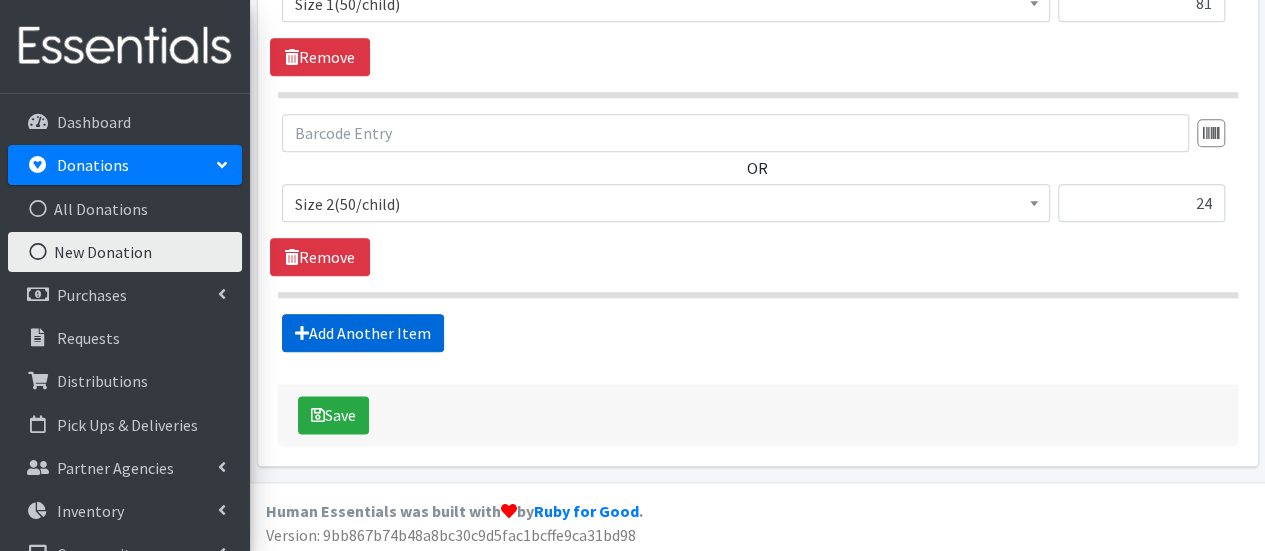 click on "Add Another Item" at bounding box center [363, 333] 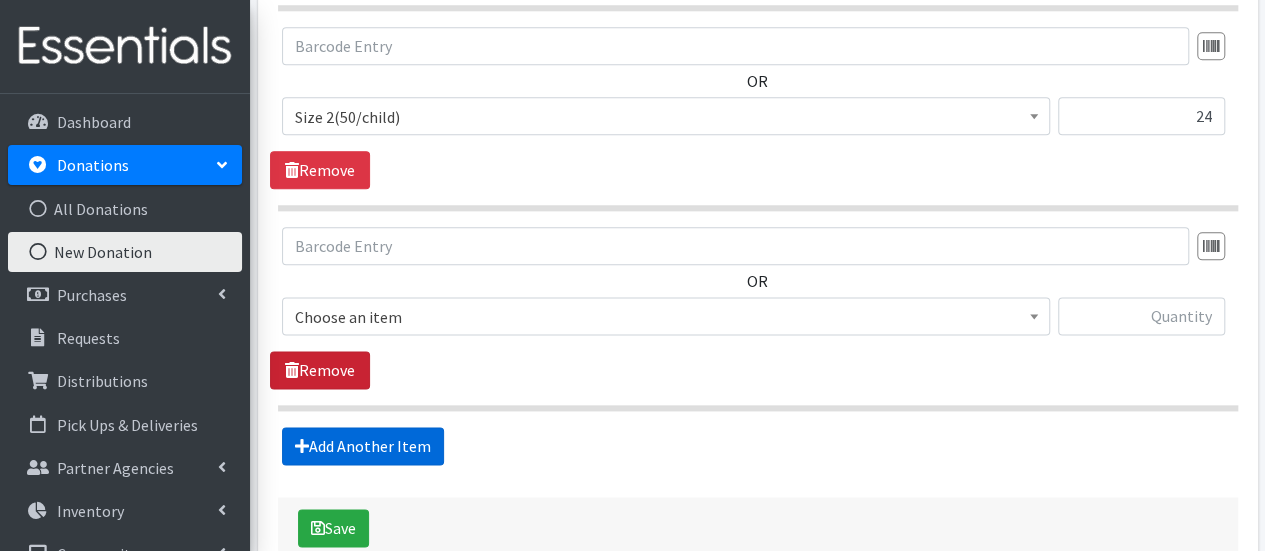 scroll, scrollTop: 1254, scrollLeft: 0, axis: vertical 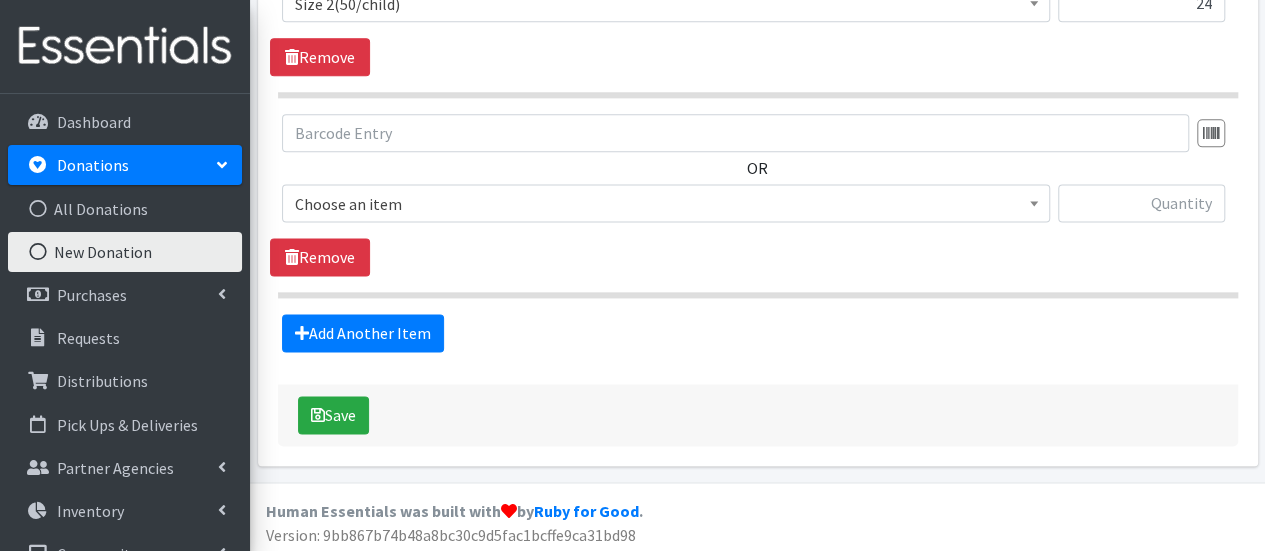 drag, startPoint x: 352, startPoint y: 190, endPoint x: 352, endPoint y: 207, distance: 17 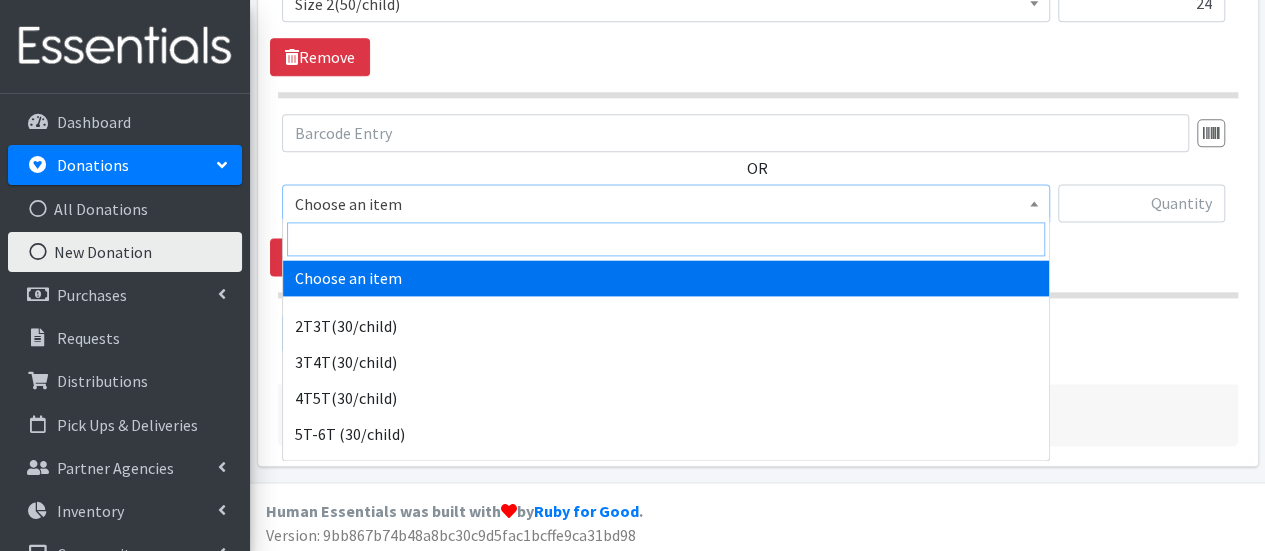 click at bounding box center (666, 239) 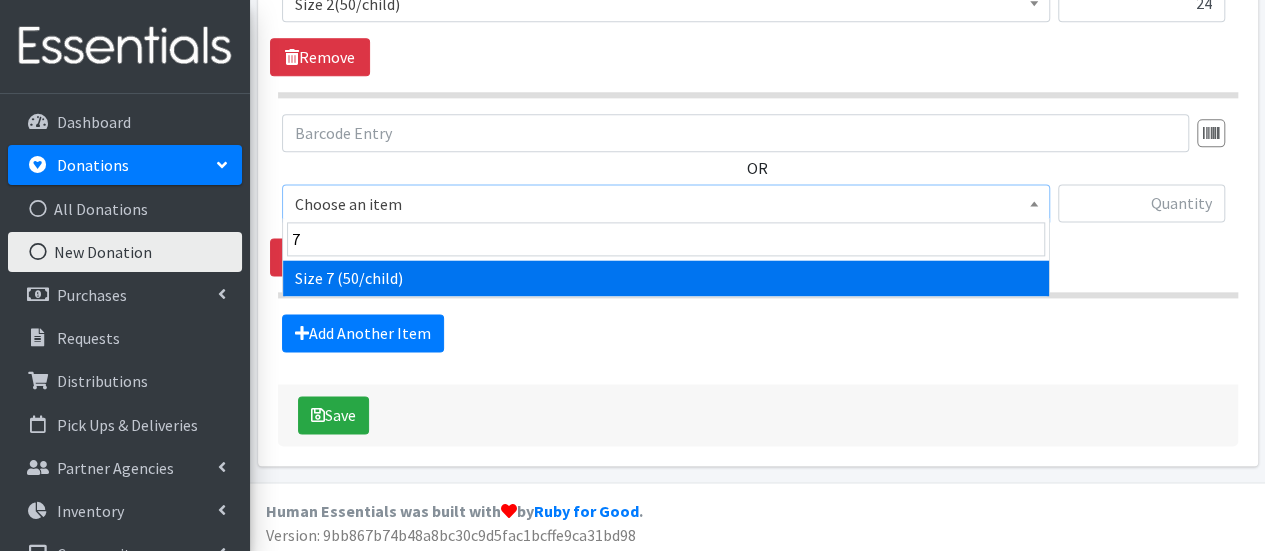 select on "6752" 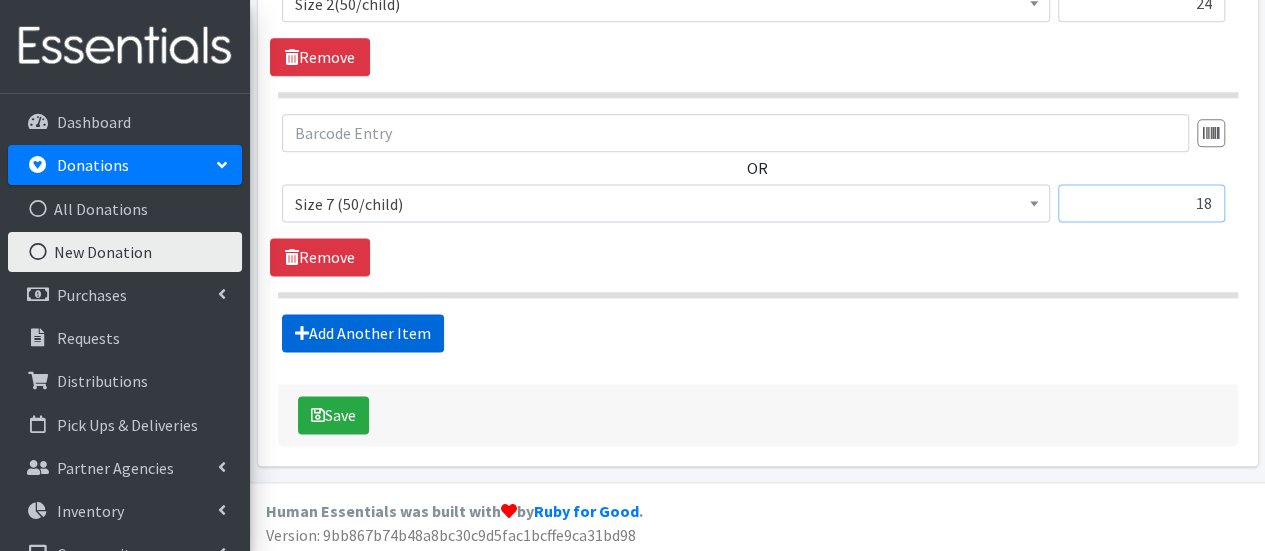 type on "18" 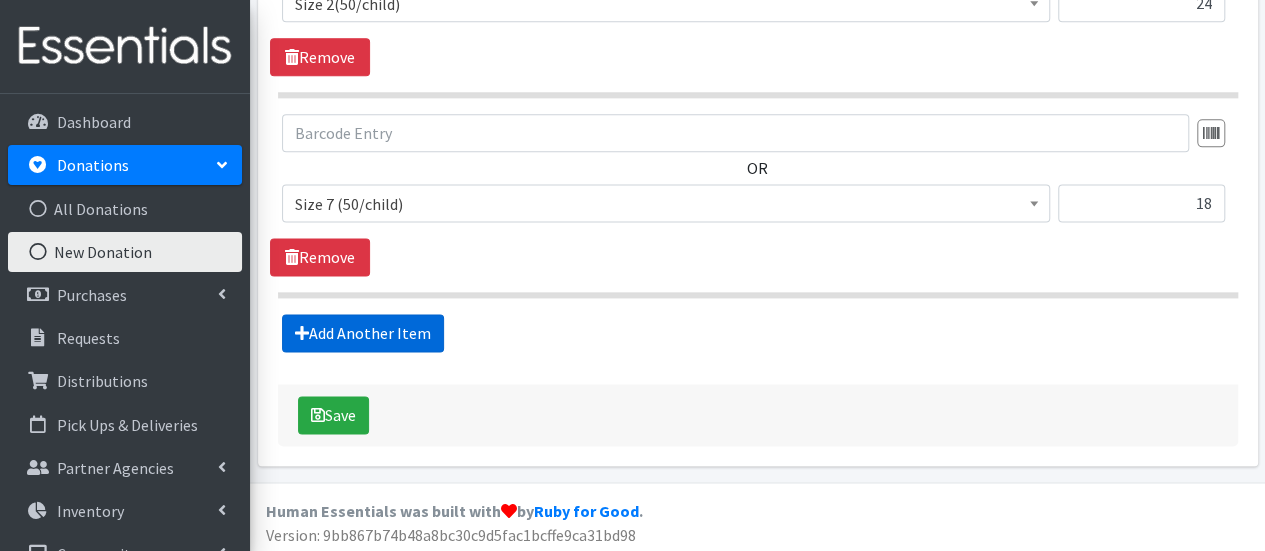 click on "Add Another Item" at bounding box center [363, 333] 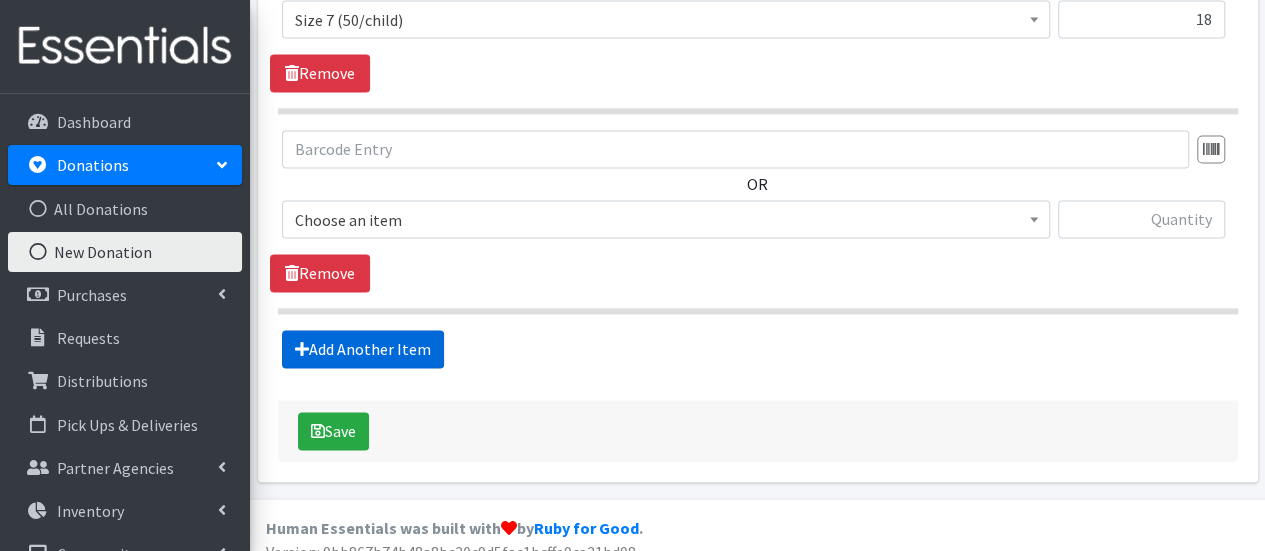 scroll, scrollTop: 1452, scrollLeft: 0, axis: vertical 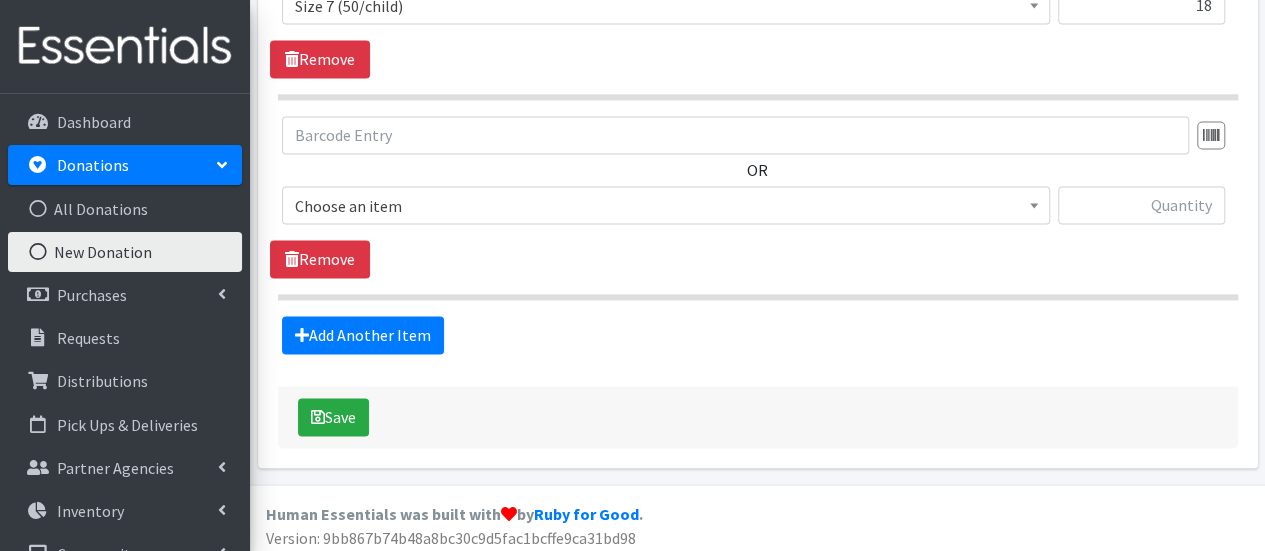 click on "Choose an item" at bounding box center [666, 206] 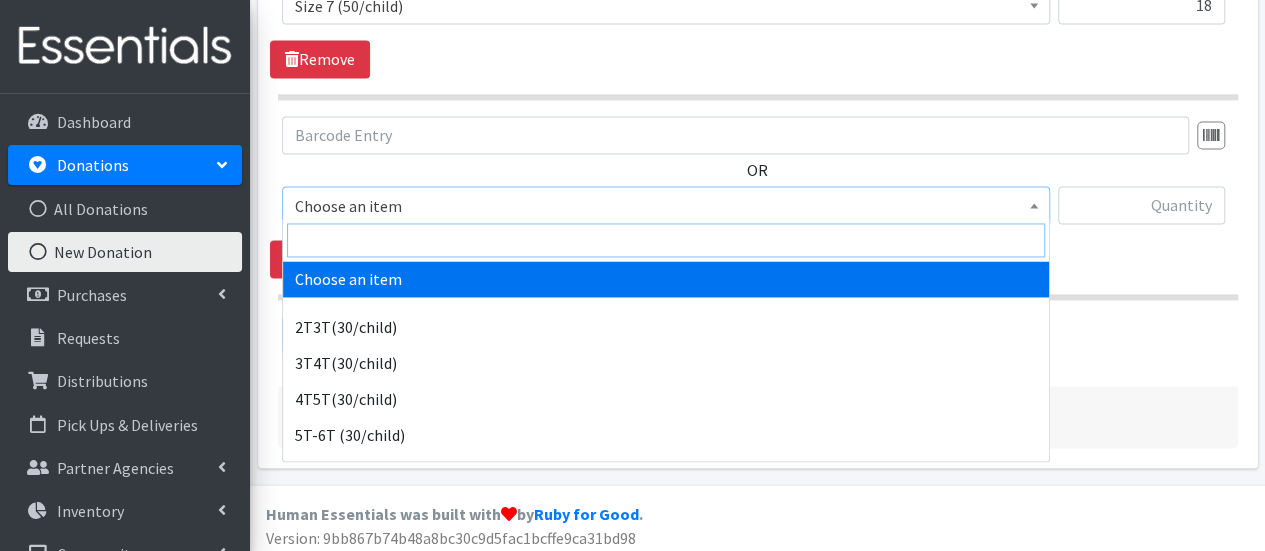 click at bounding box center [666, 240] 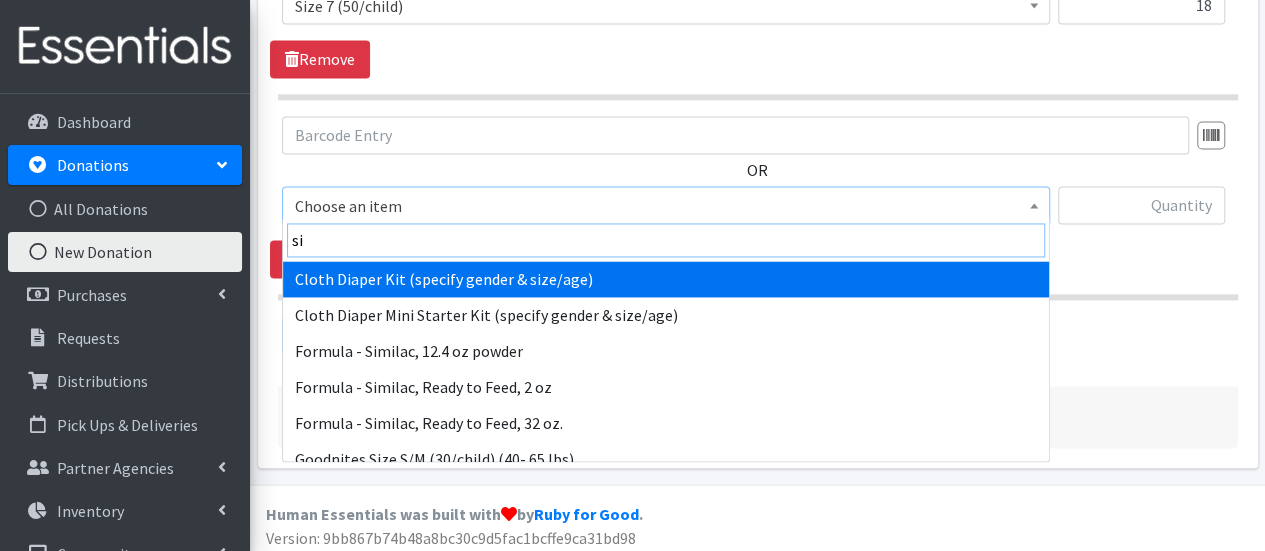 type on "sim" 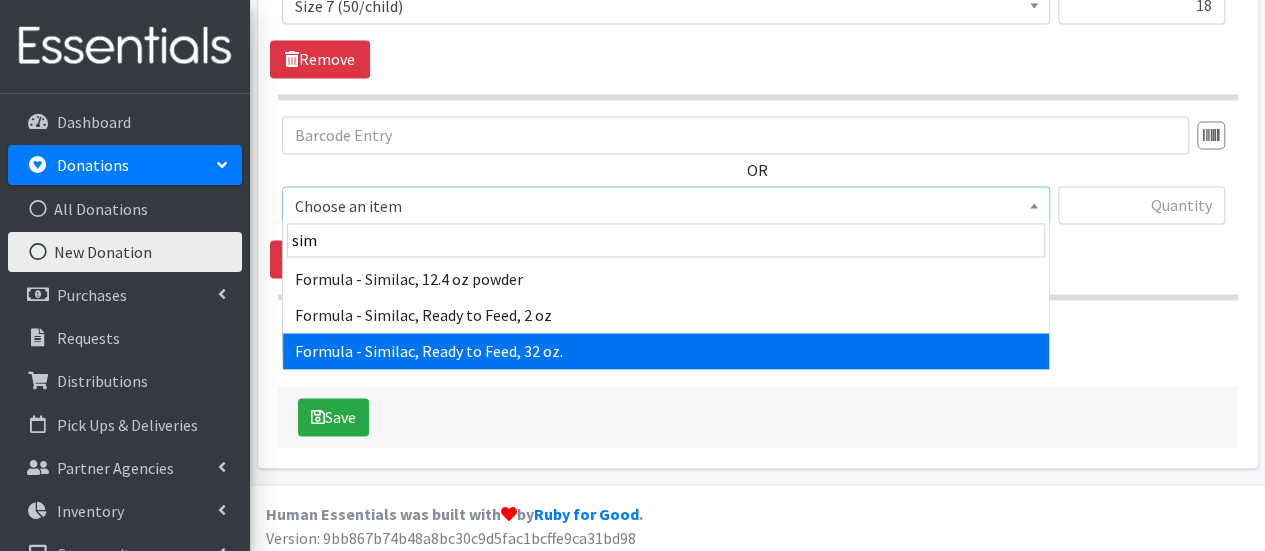select on "14674" 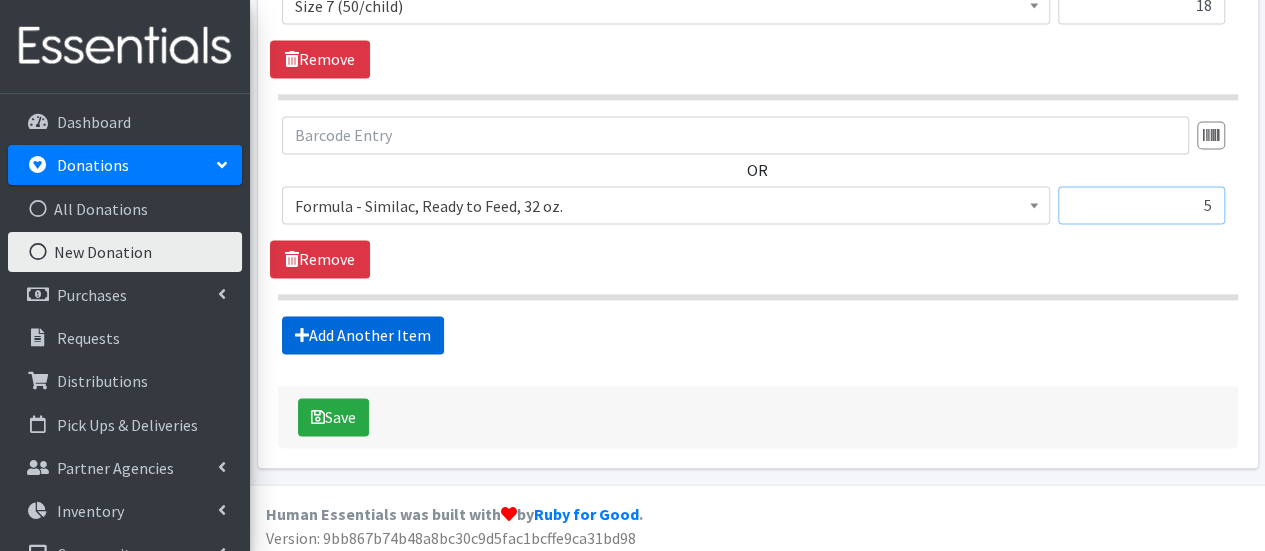 type on "5" 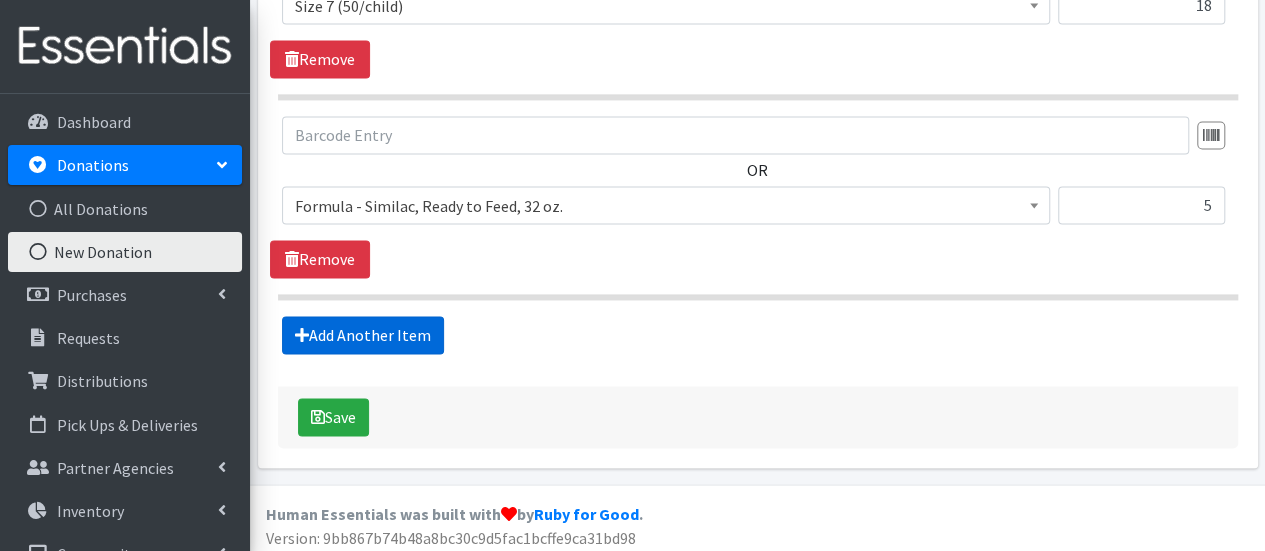 click on "Add Another Item" at bounding box center (363, 335) 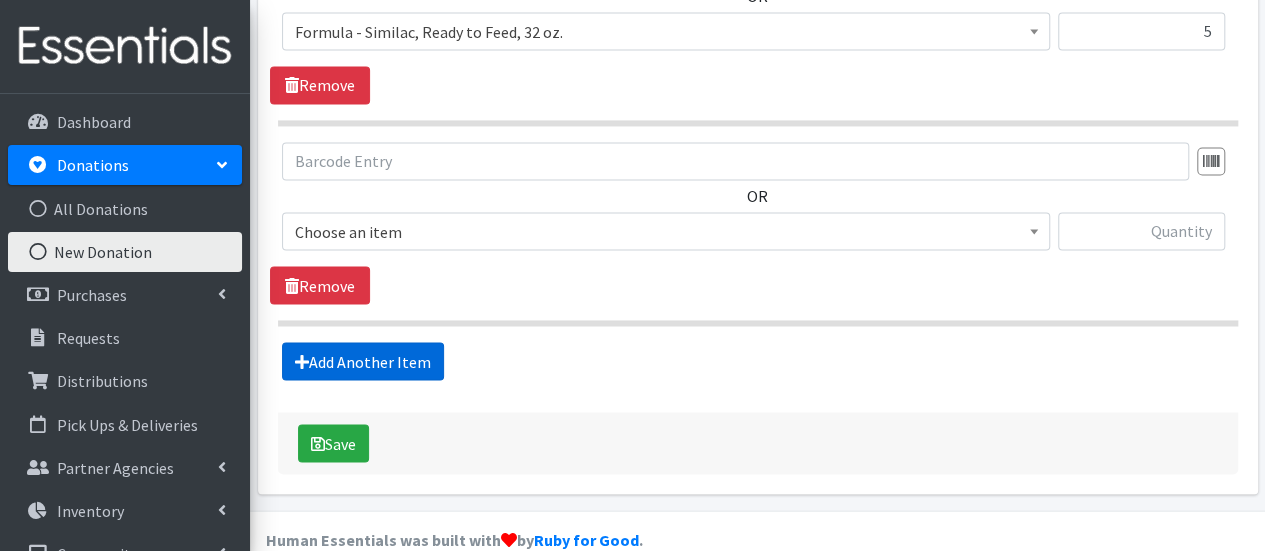 scroll, scrollTop: 1652, scrollLeft: 0, axis: vertical 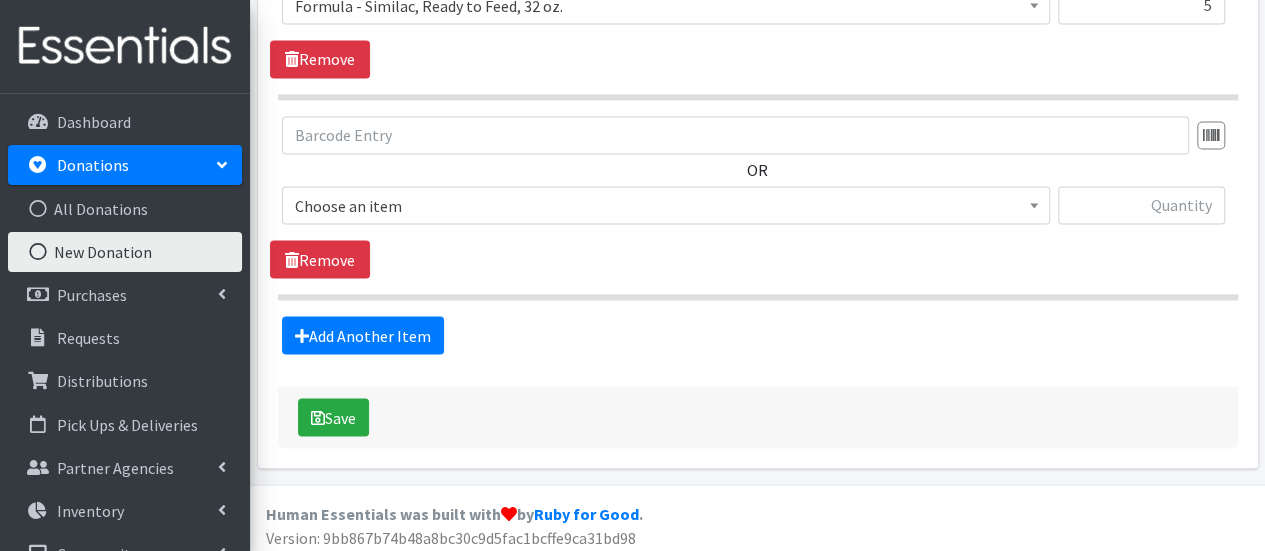 click on "Choose an item" at bounding box center (666, 206) 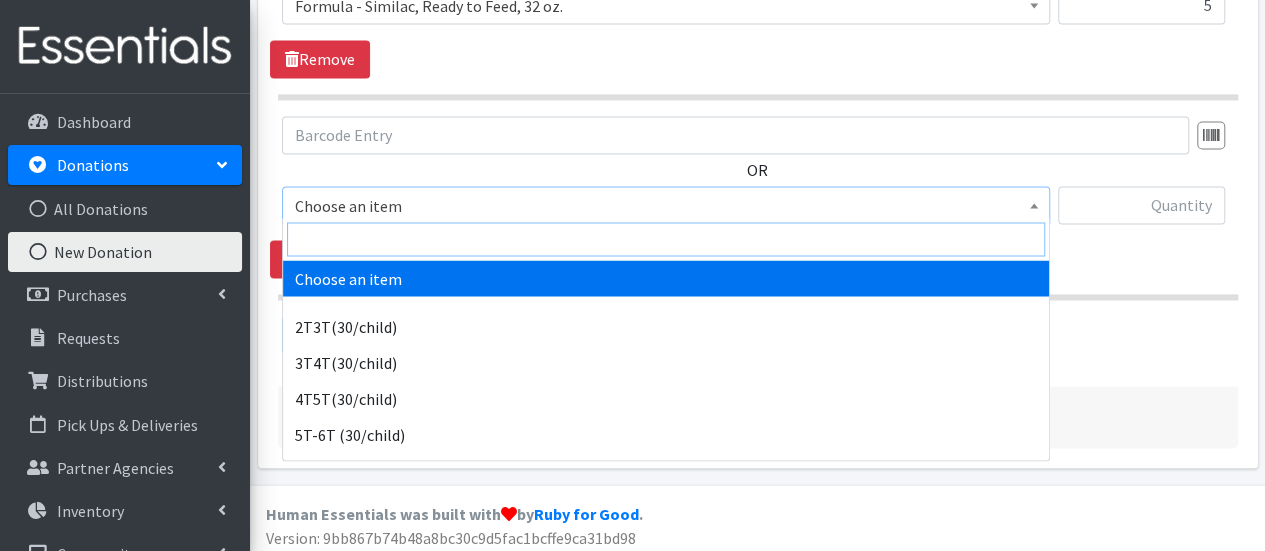 click at bounding box center (666, 239) 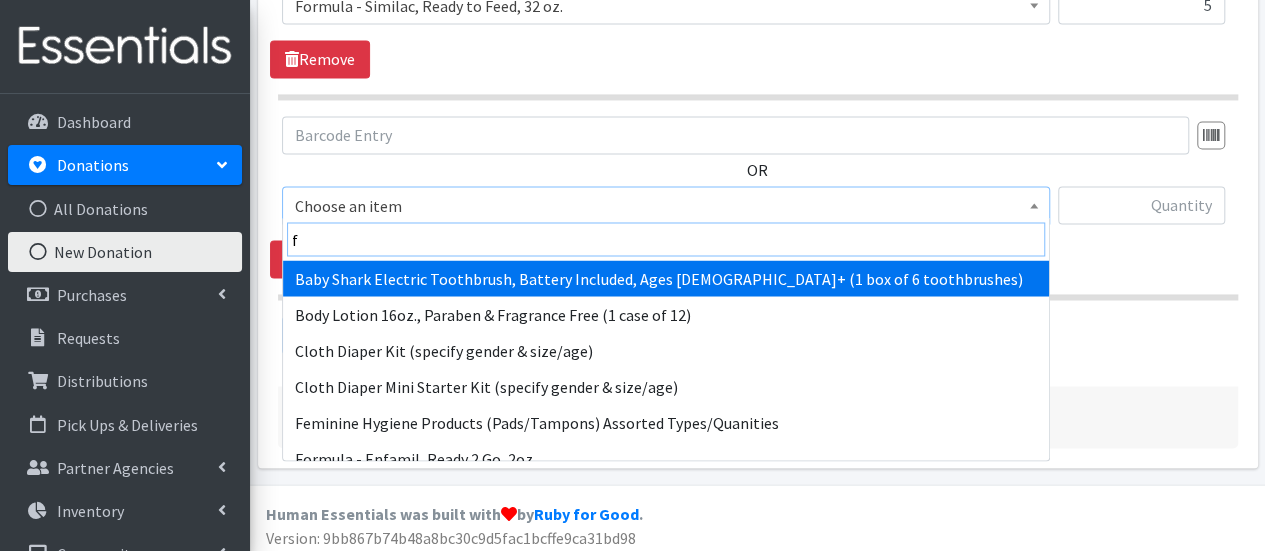 type on "fo" 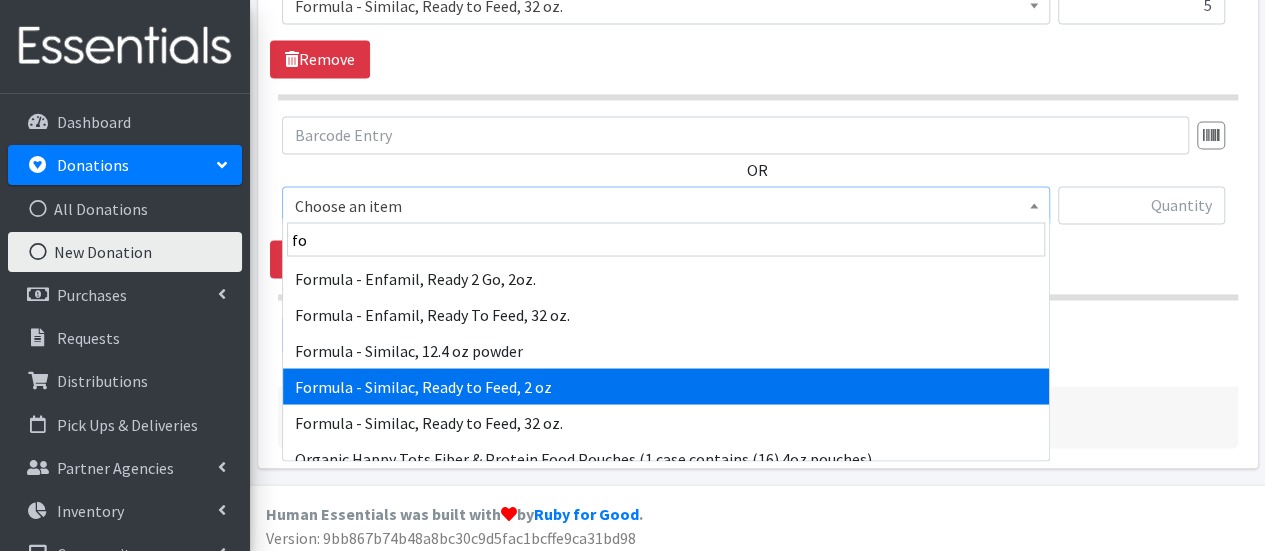 select on "7174" 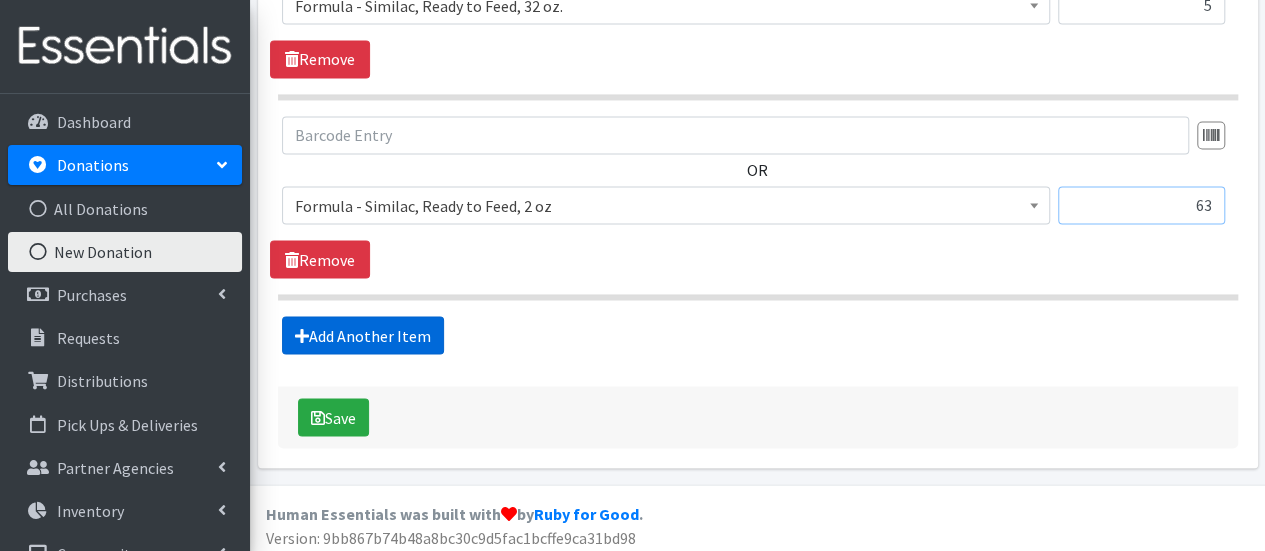type on "63" 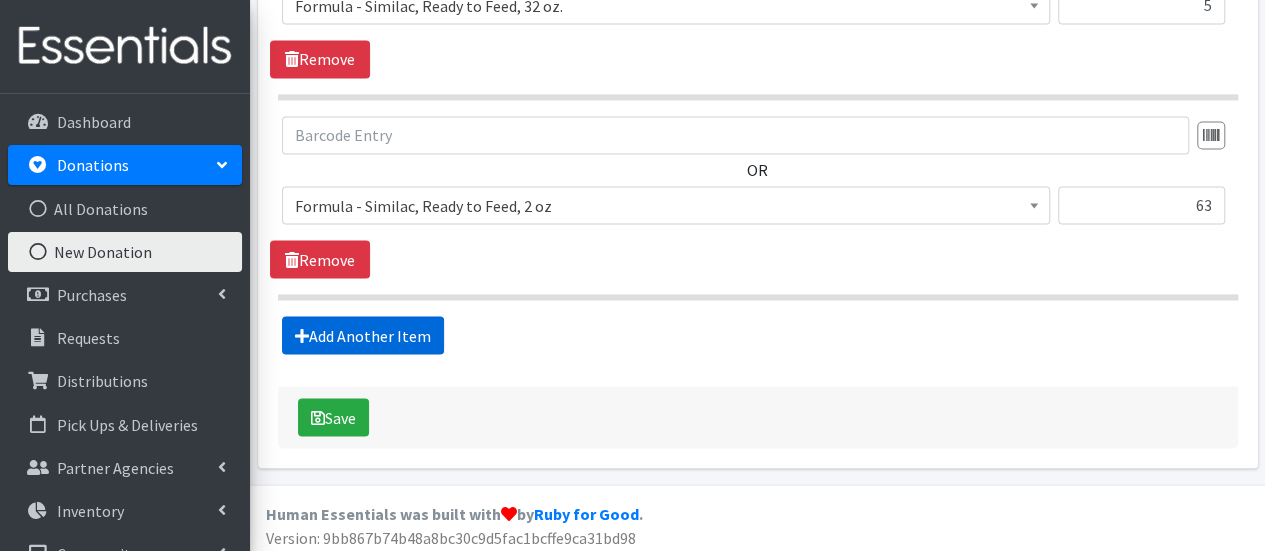 click on "Add Another Item" at bounding box center [363, 335] 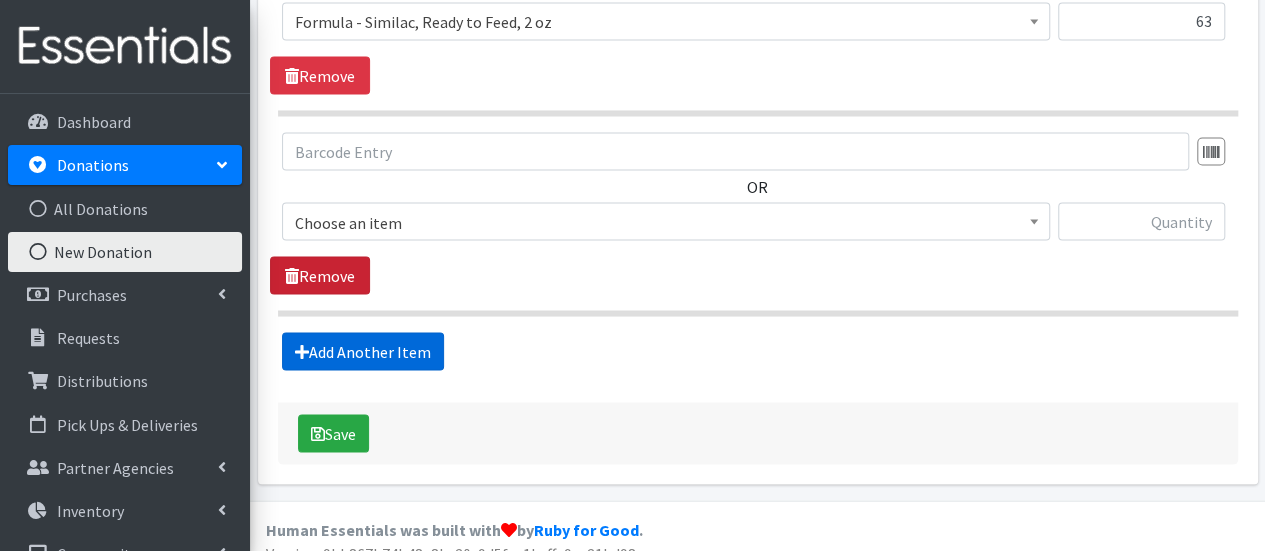 scroll, scrollTop: 1850, scrollLeft: 0, axis: vertical 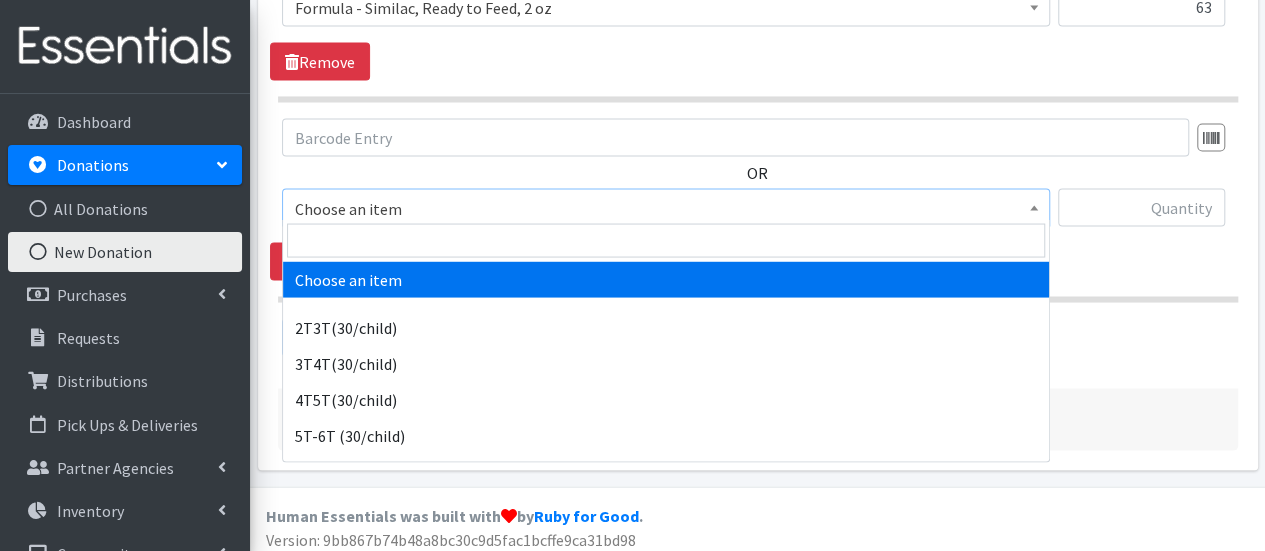 click on "Choose an item" at bounding box center (666, 208) 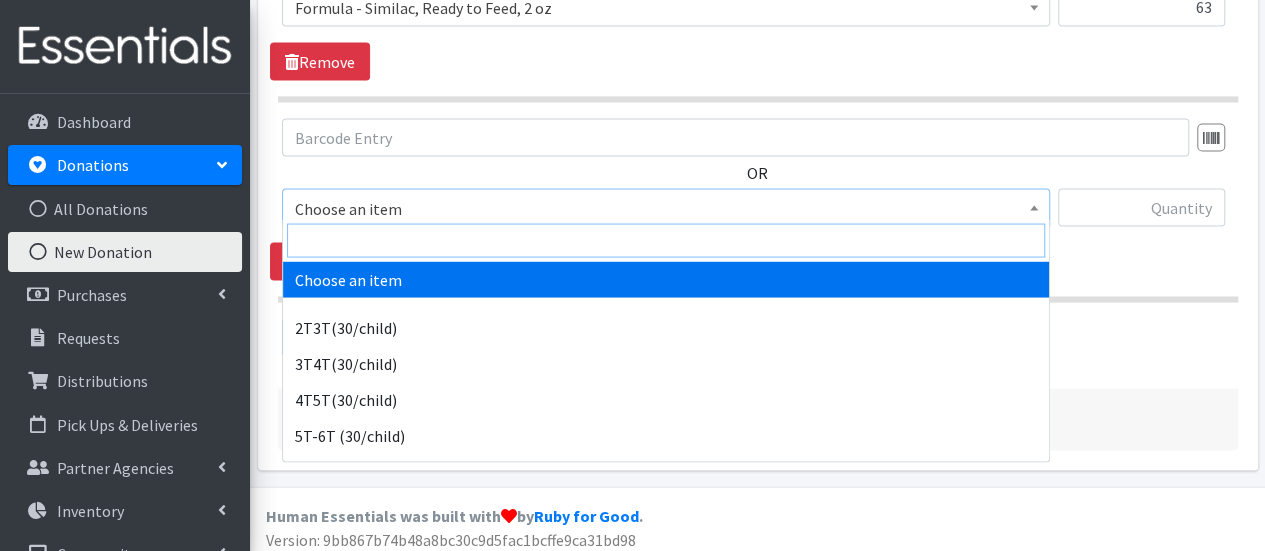 click at bounding box center (666, 240) 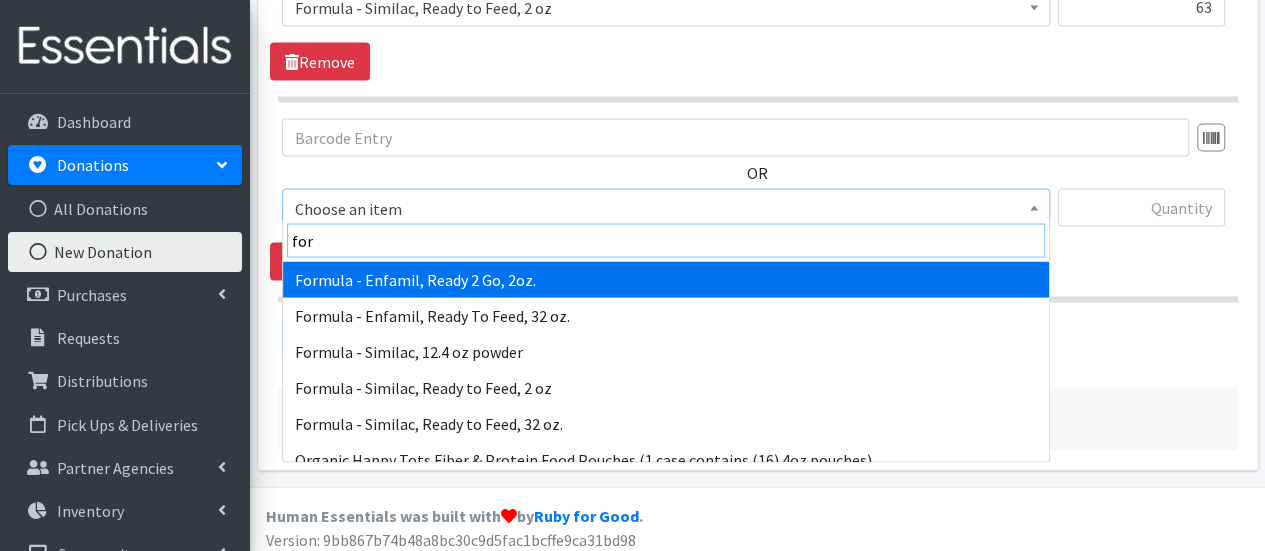 type on "form" 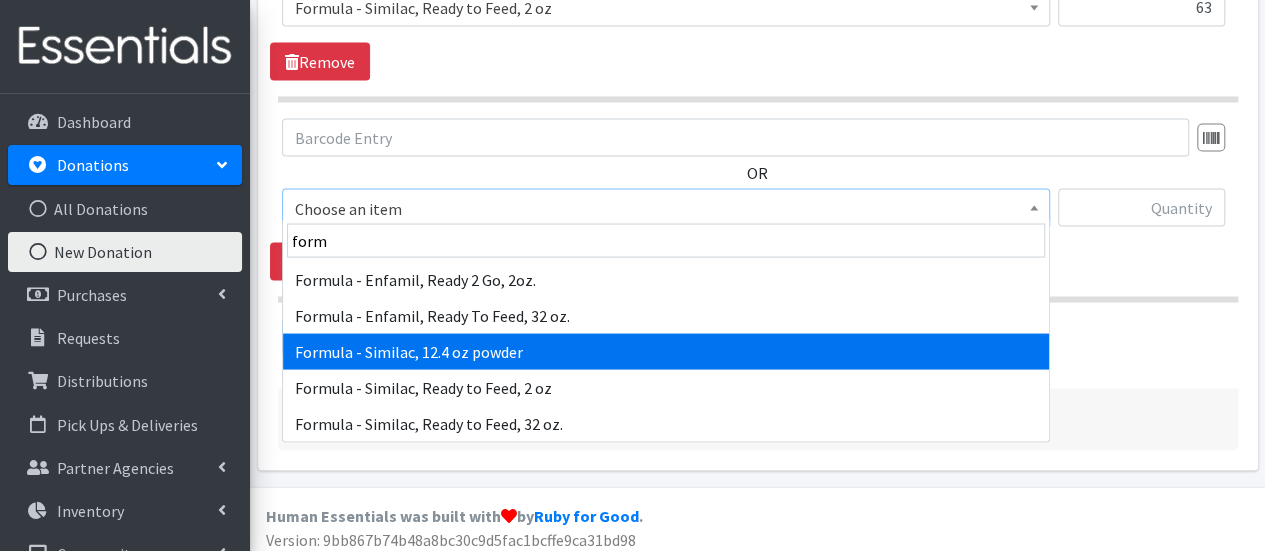 select on "6584" 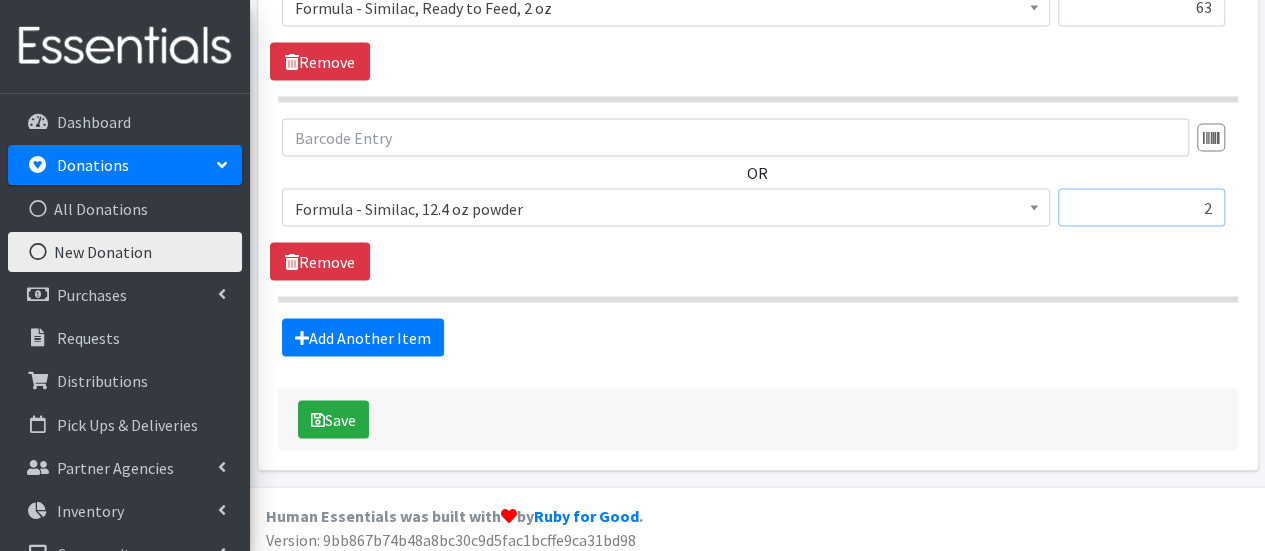 type on "2" 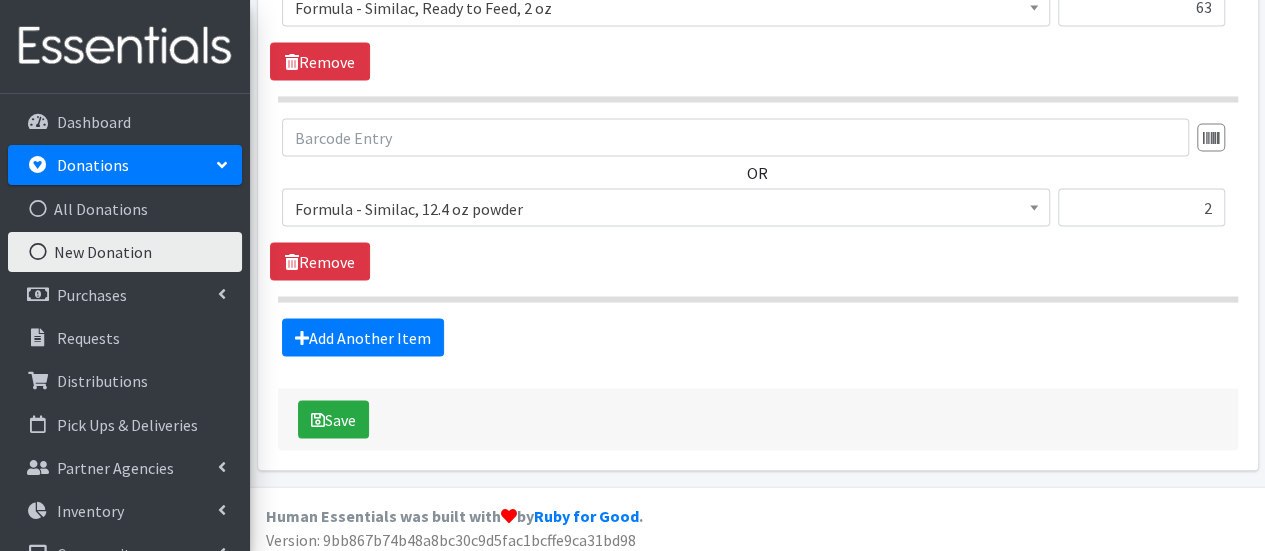 click on "Human Essentials was built with   by  Ruby for Good .
Version: 9bb867b74b48a8bc30c9d5fac1bcffe9ca31bd98" at bounding box center (757, 523) 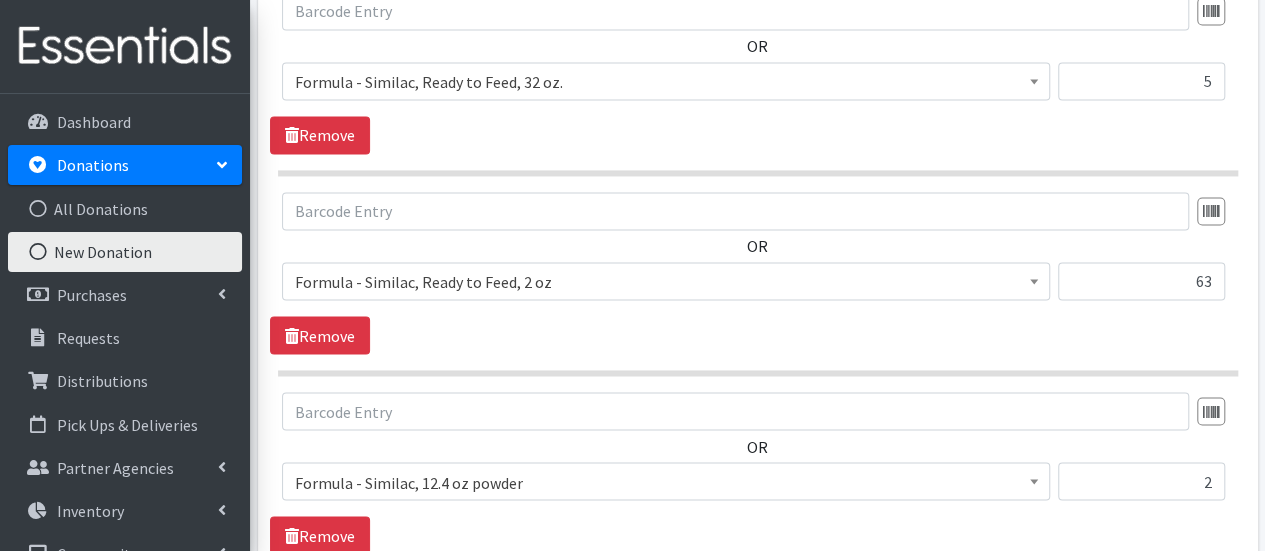 scroll, scrollTop: 1572, scrollLeft: 0, axis: vertical 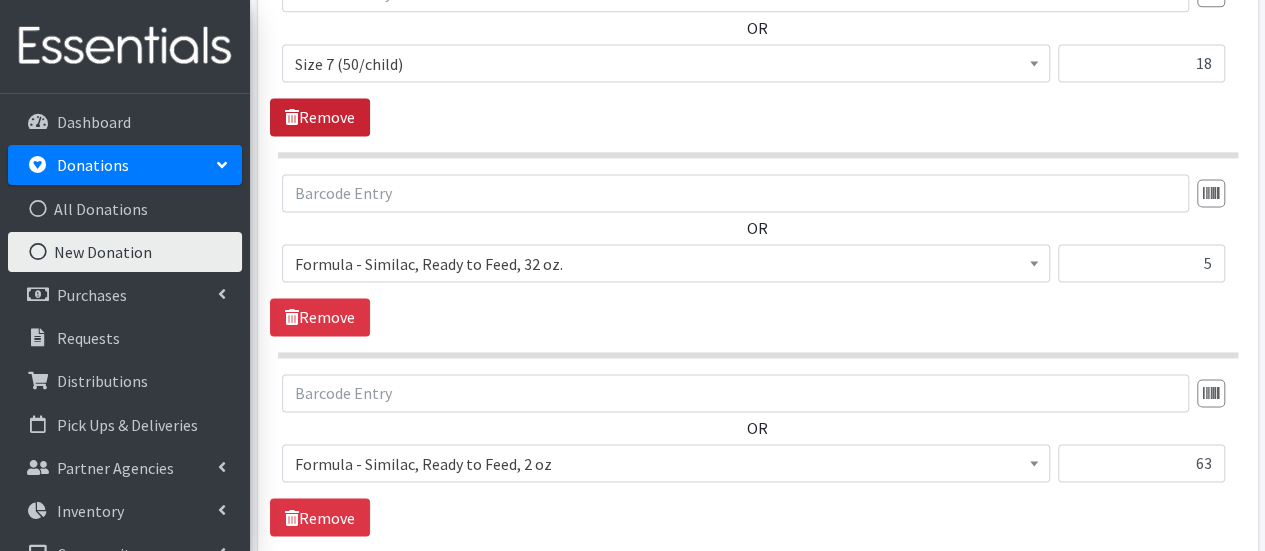 click on "Remove" at bounding box center (320, 117) 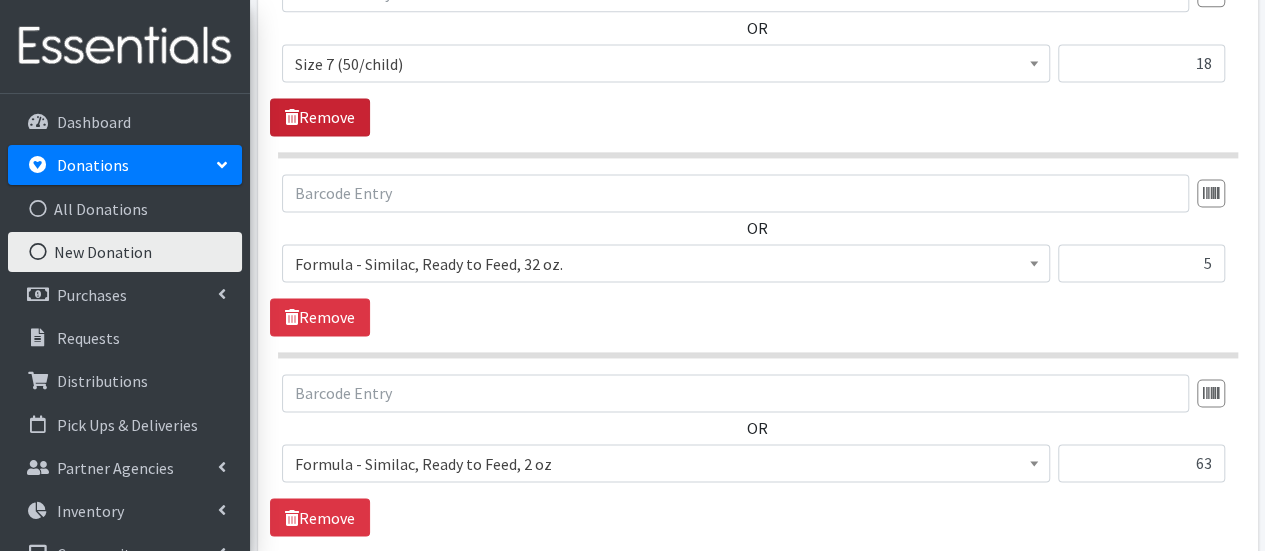 scroll, scrollTop: 1195, scrollLeft: 0, axis: vertical 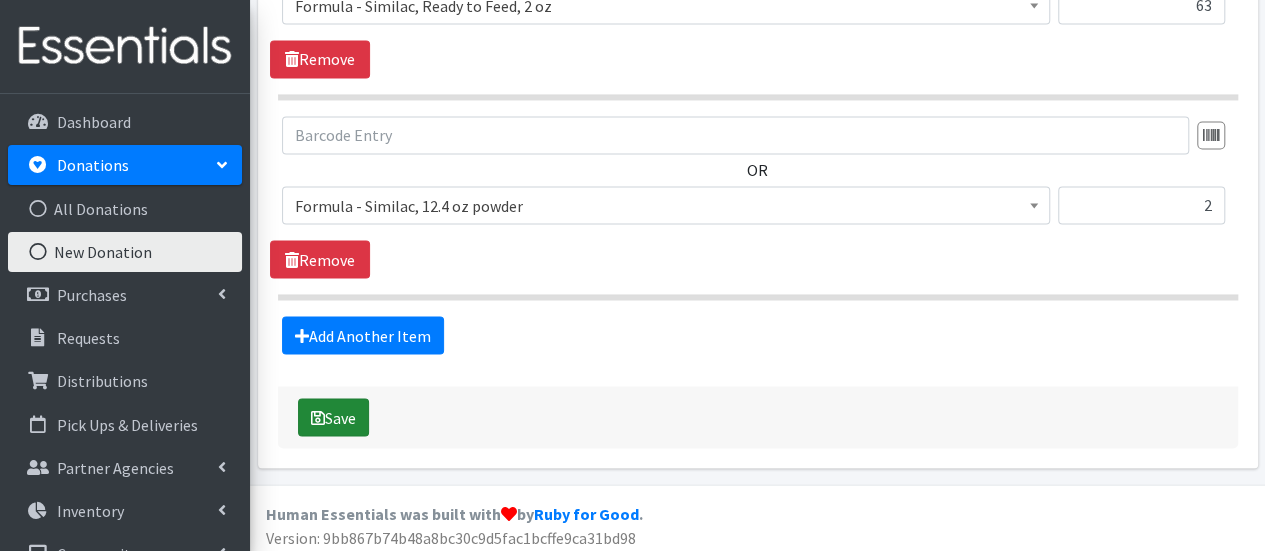 click on "Save" at bounding box center [333, 417] 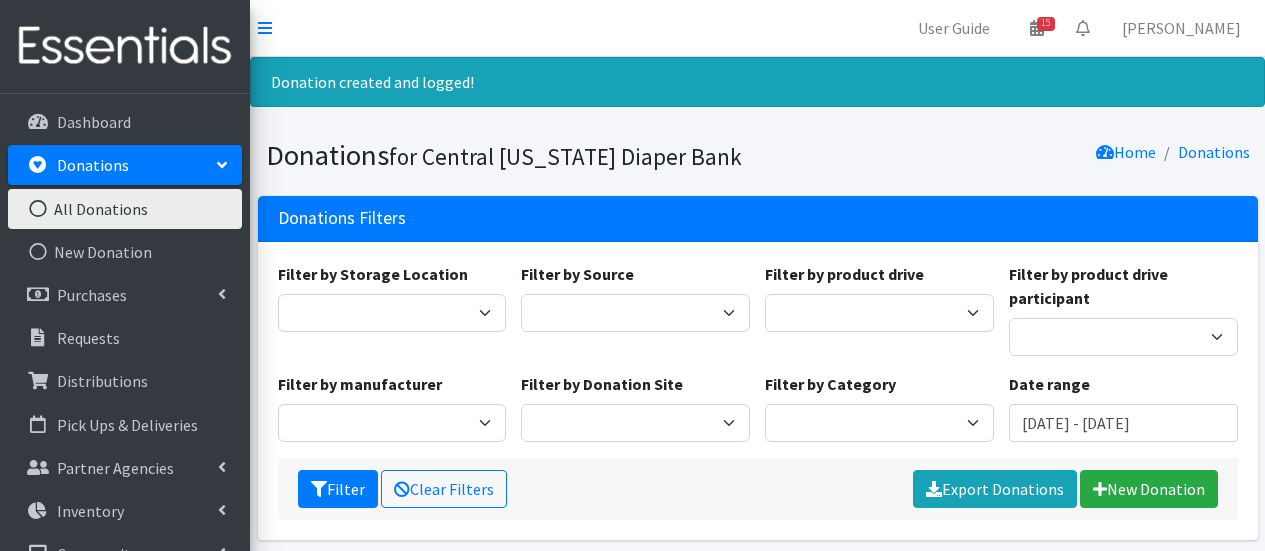 scroll, scrollTop: 0, scrollLeft: 0, axis: both 